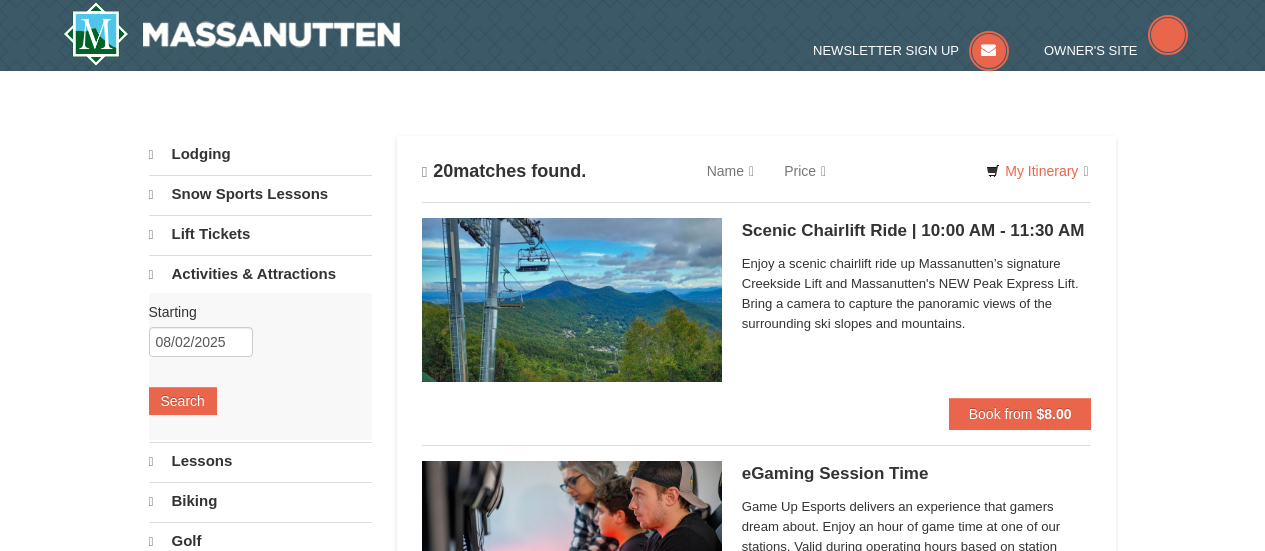 scroll, scrollTop: 0, scrollLeft: 0, axis: both 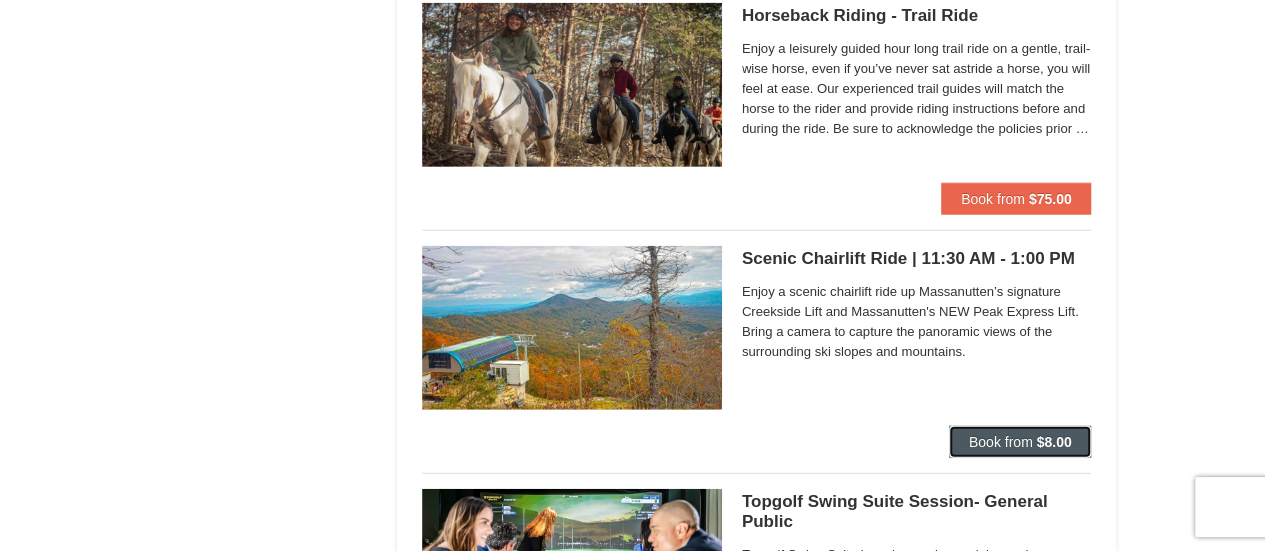 click on "Book from" at bounding box center (1001, 442) 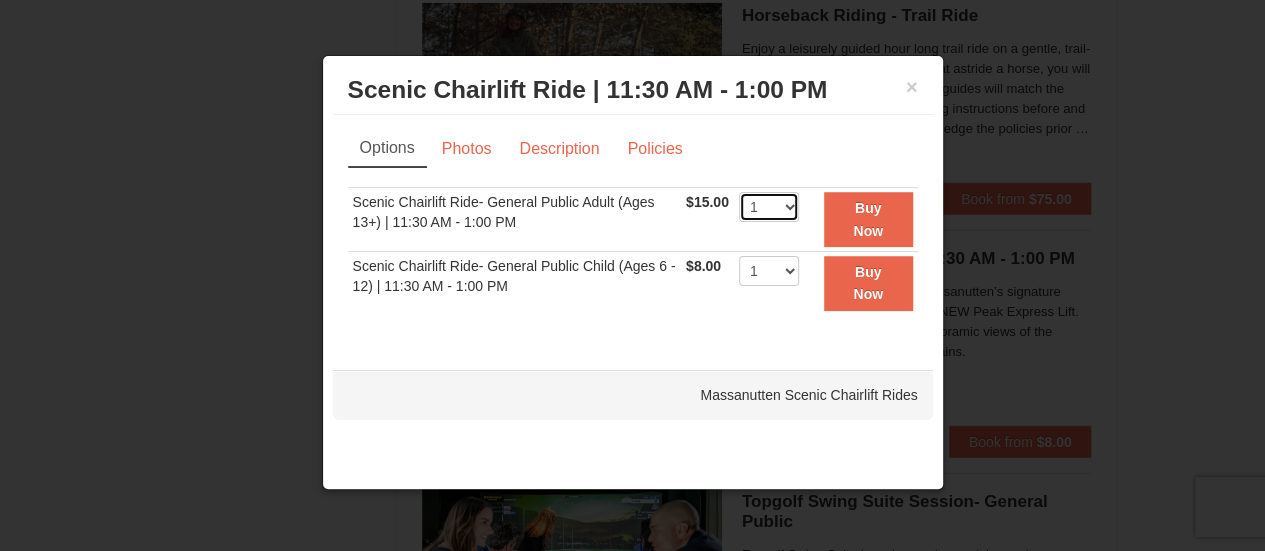 click on "1
2
3
4
5
6
7
8
9
10
11
12
13
14
15
16
17
18
19
20
21 22" at bounding box center (769, 207) 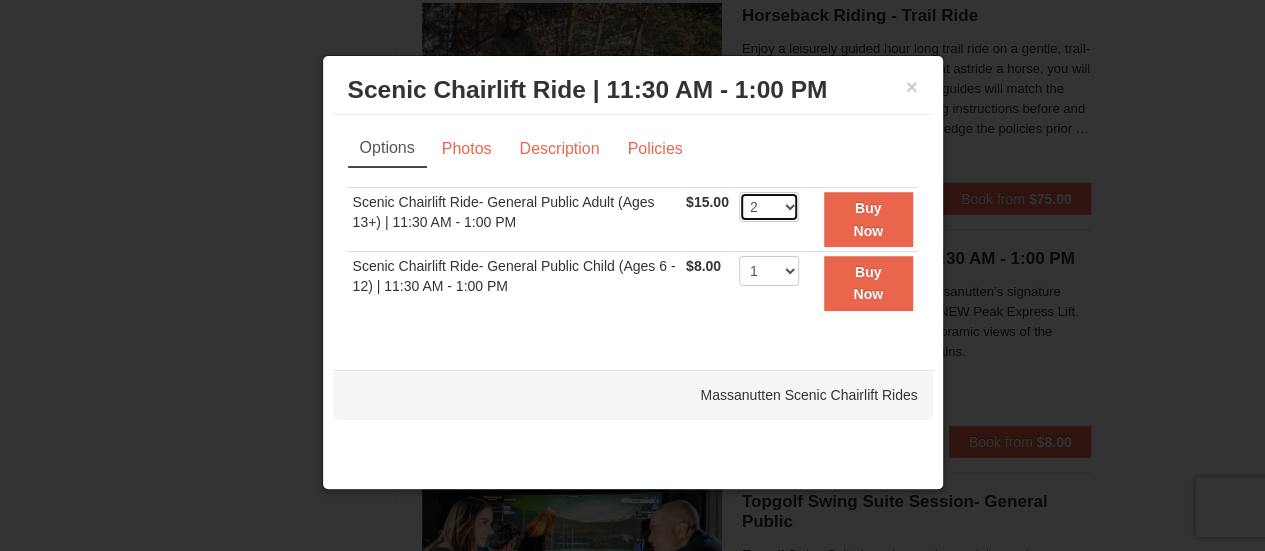 click on "1
2
3
4
5
6
7
8
9
10
11
12
13
14
15
16
17
18
19
20
21 22" at bounding box center (769, 207) 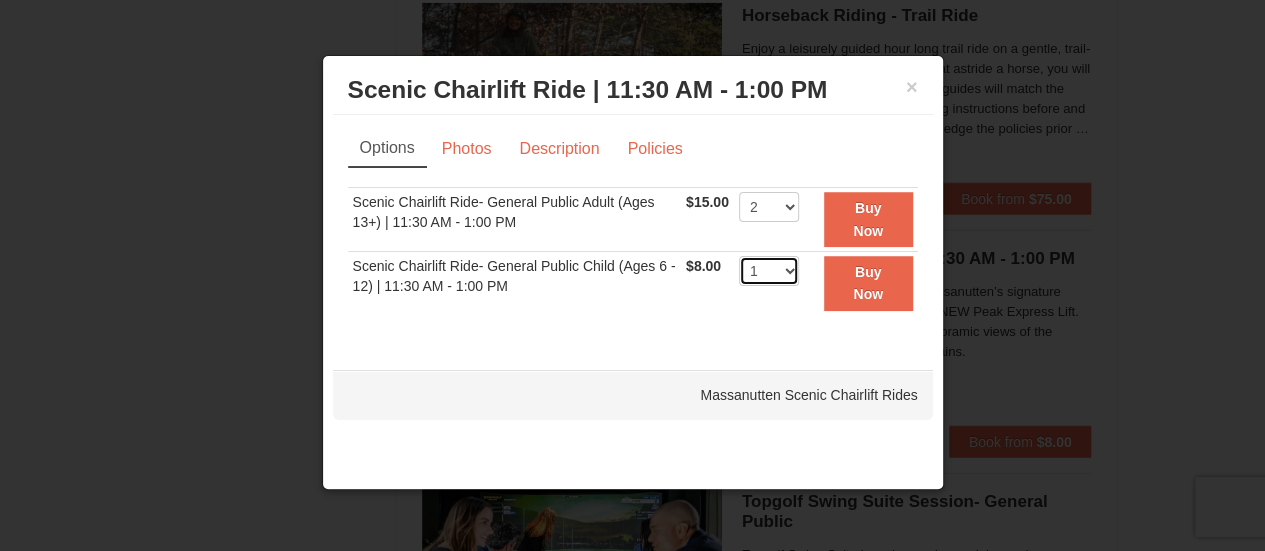 click on "1
2
3
4
5
6
7
8
9
10
11
12
13
14
15
16
17
18
19
20
21 22" at bounding box center [769, 271] 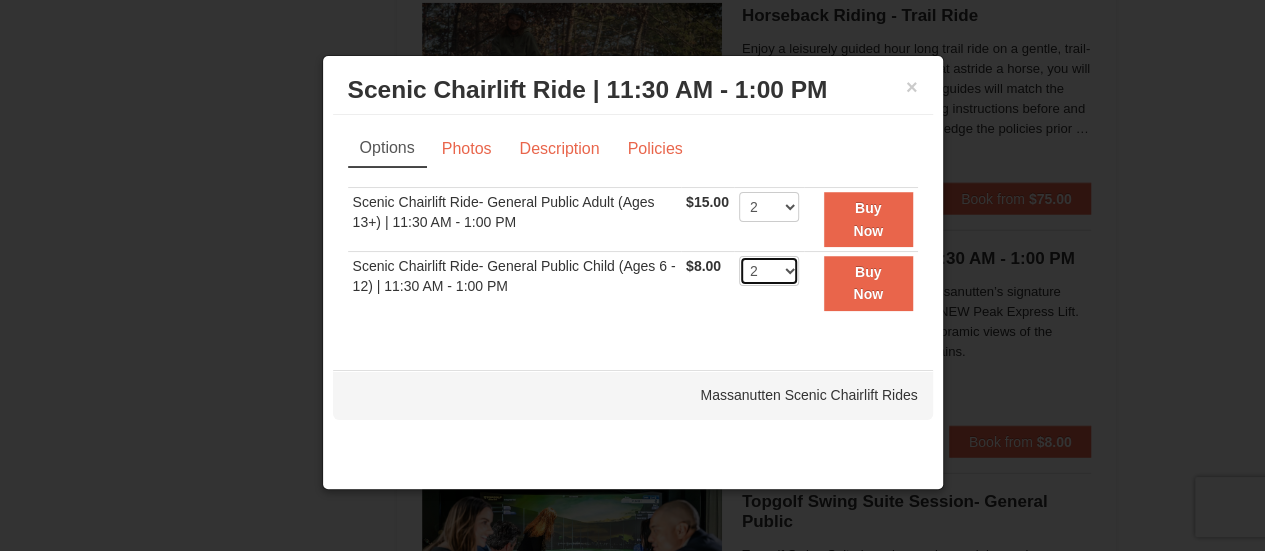 click on "1
2
3
4
5
6
7
8
9
10
11
12
13
14
15
16
17
18
19
20
21 22" at bounding box center [769, 271] 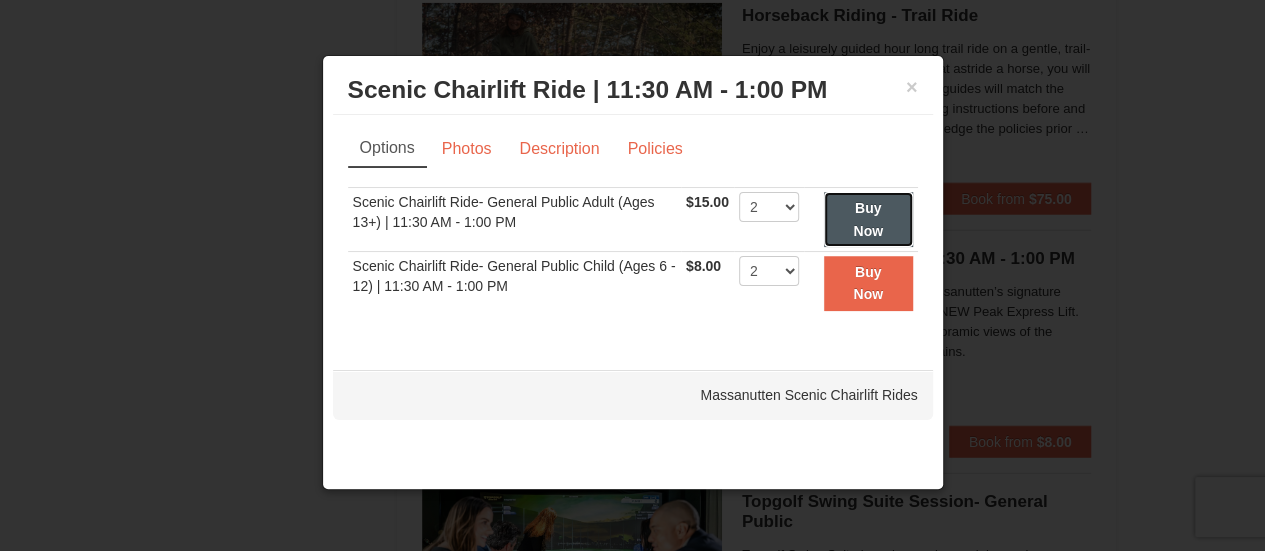 click on "Buy Now" at bounding box center (868, 219) 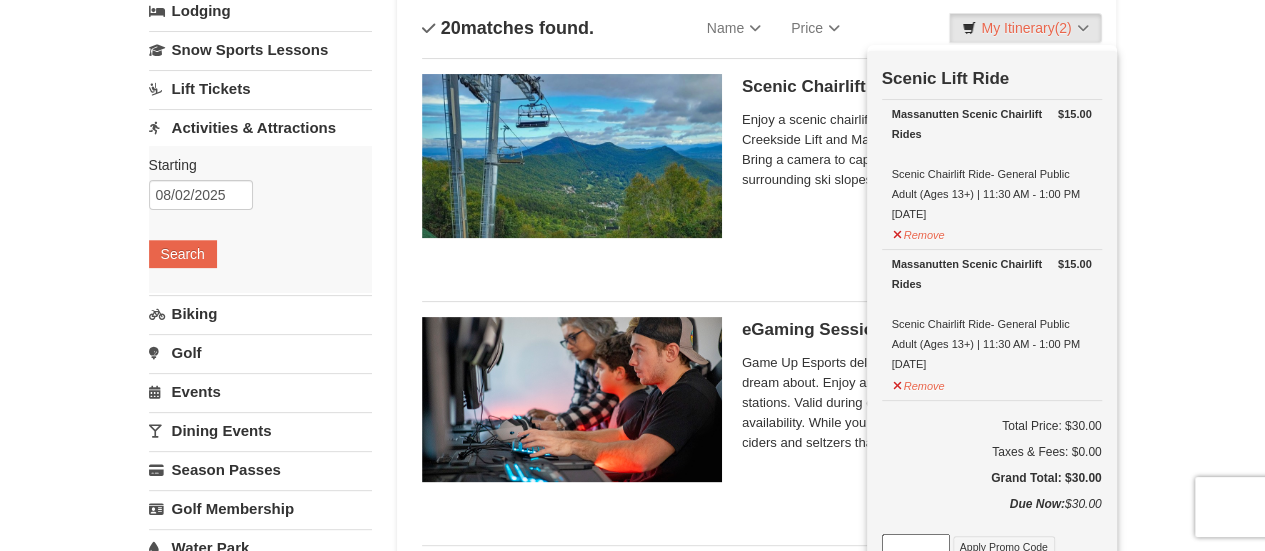 scroll, scrollTop: 103, scrollLeft: 0, axis: vertical 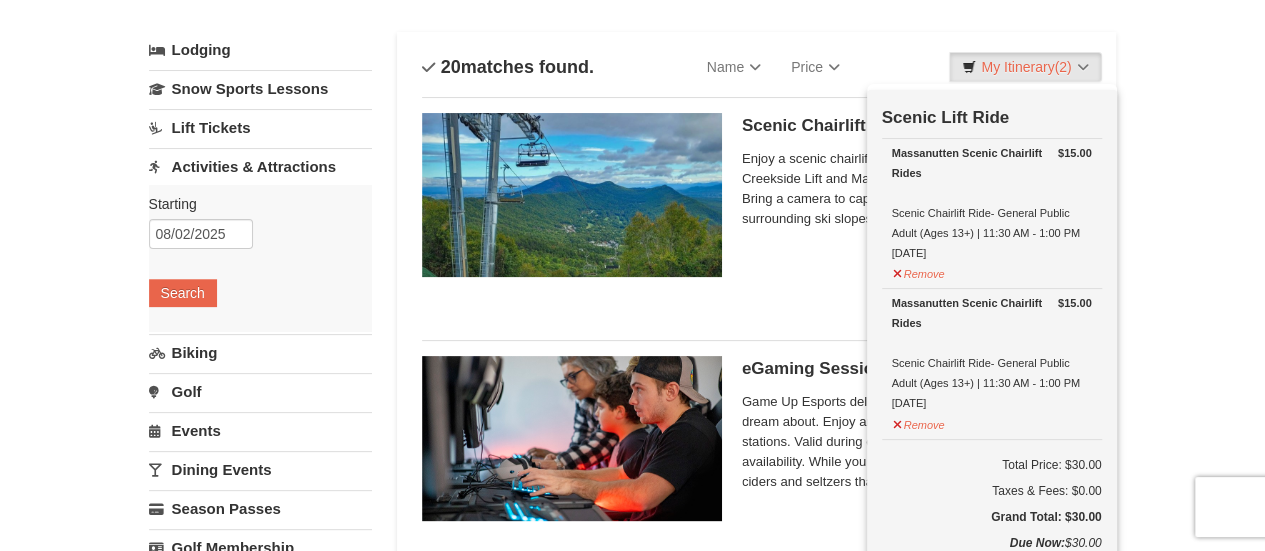 click on "×
Categories
List
Filter
My Itinerary (2)
Check Out Now
Scenic Lift Ride
$15.00
Massanutten Scenic Chairlift Rides
Scenic Chairlift Ride- General Public Adult (Ages 13+) | 11:30 AM - 1:00 PM
8/2/2025" at bounding box center [632, 2493] 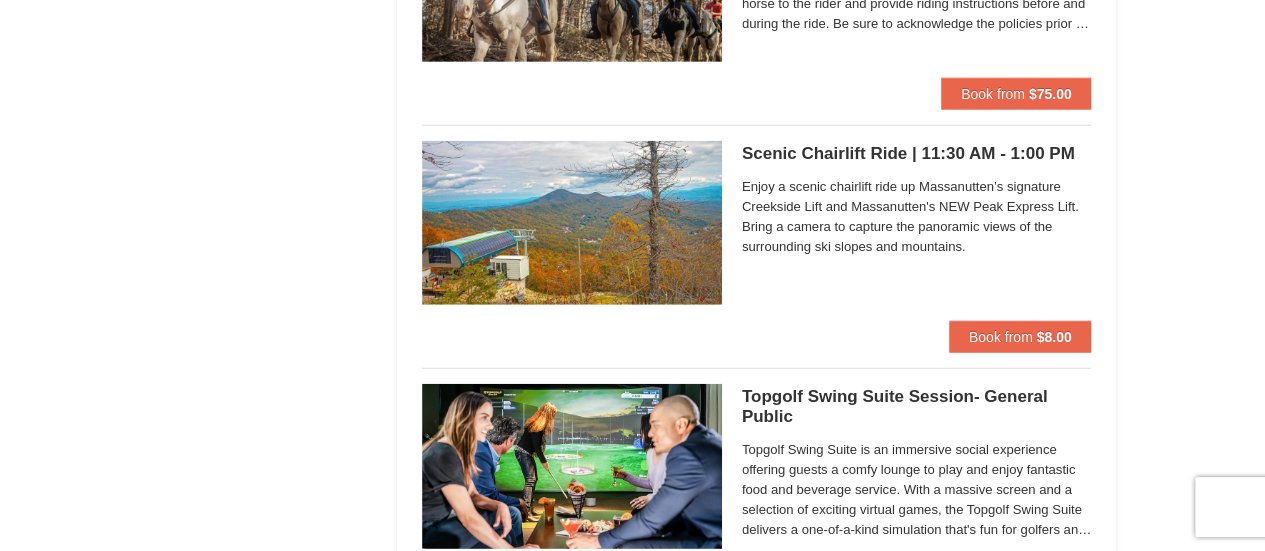 scroll, scrollTop: 2492, scrollLeft: 0, axis: vertical 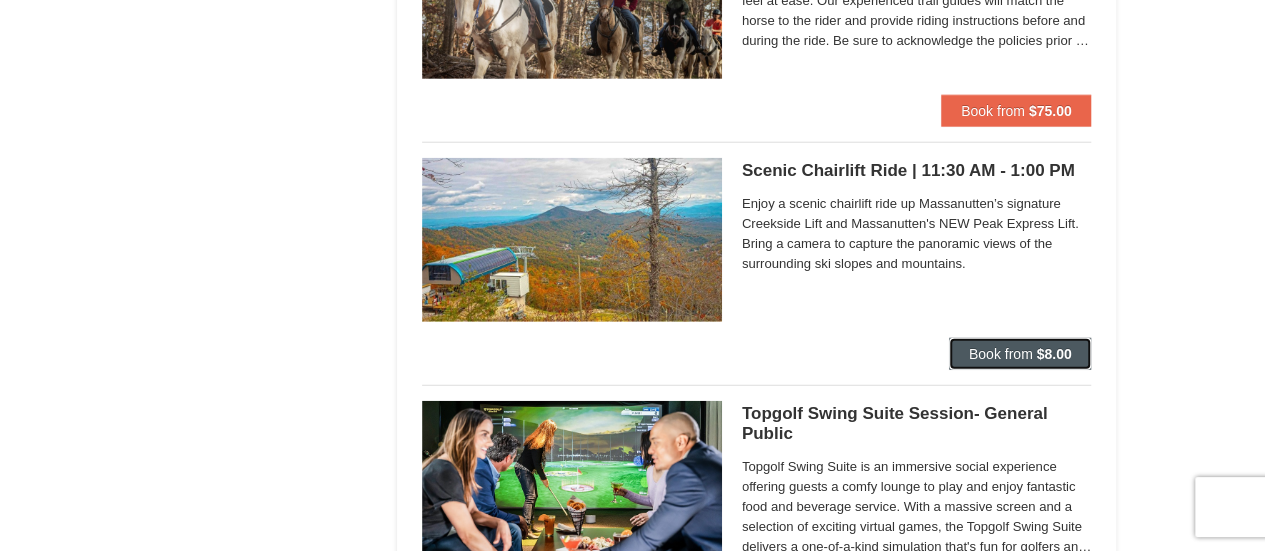 click on "Book from" at bounding box center [1001, 354] 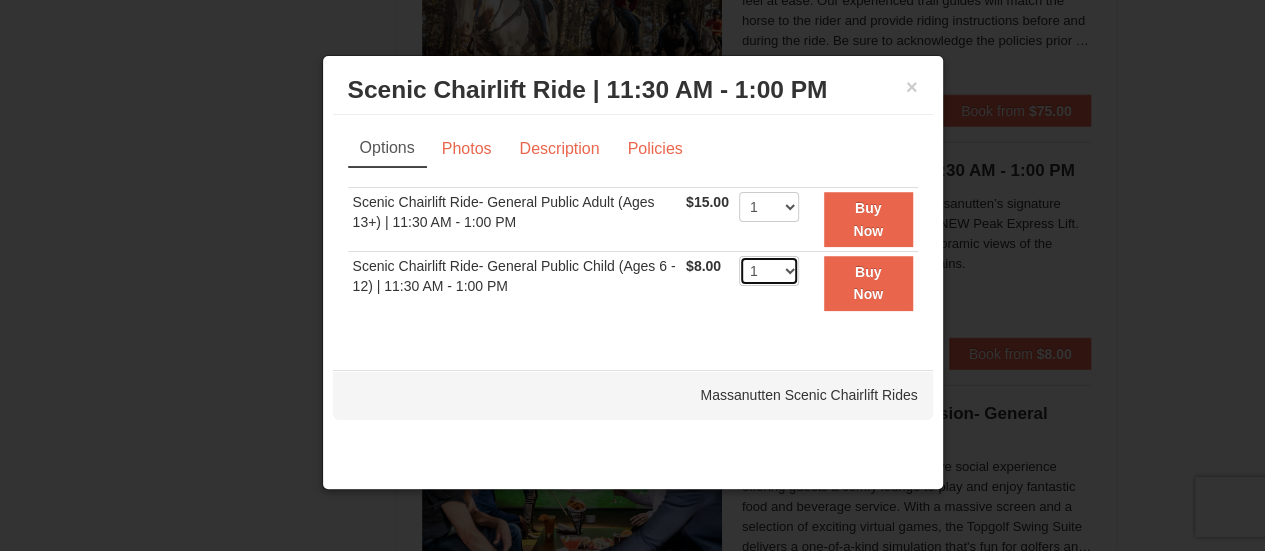 click on "1
2
3
4
5
6
7
8
9
10
11
12
13
14
15
16
17
18
19
20
21 22" at bounding box center [769, 271] 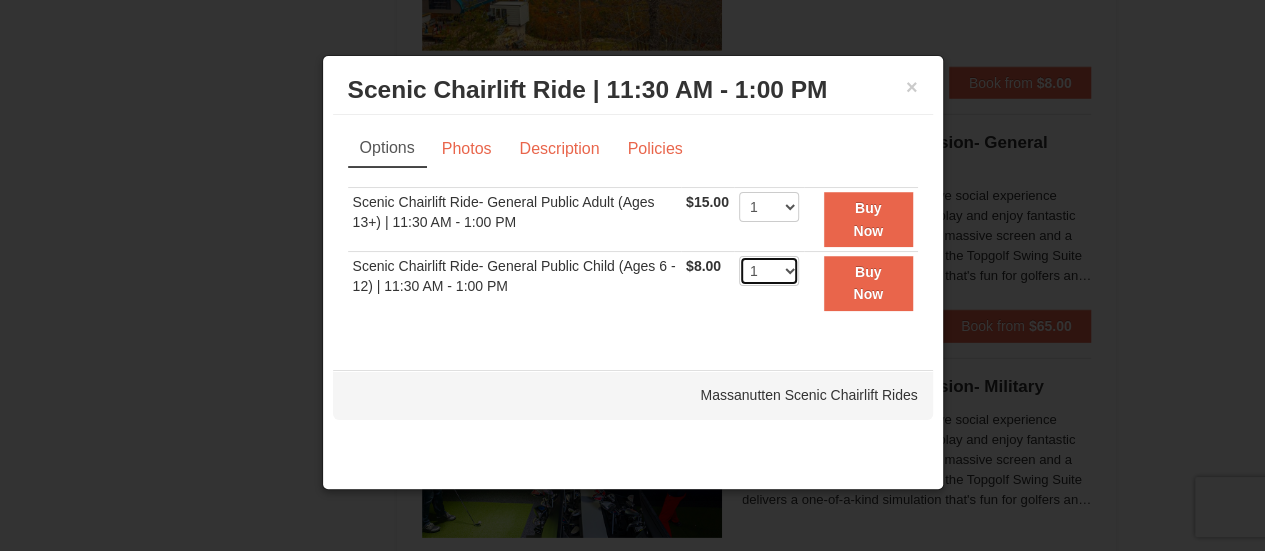 scroll, scrollTop: 2764, scrollLeft: 0, axis: vertical 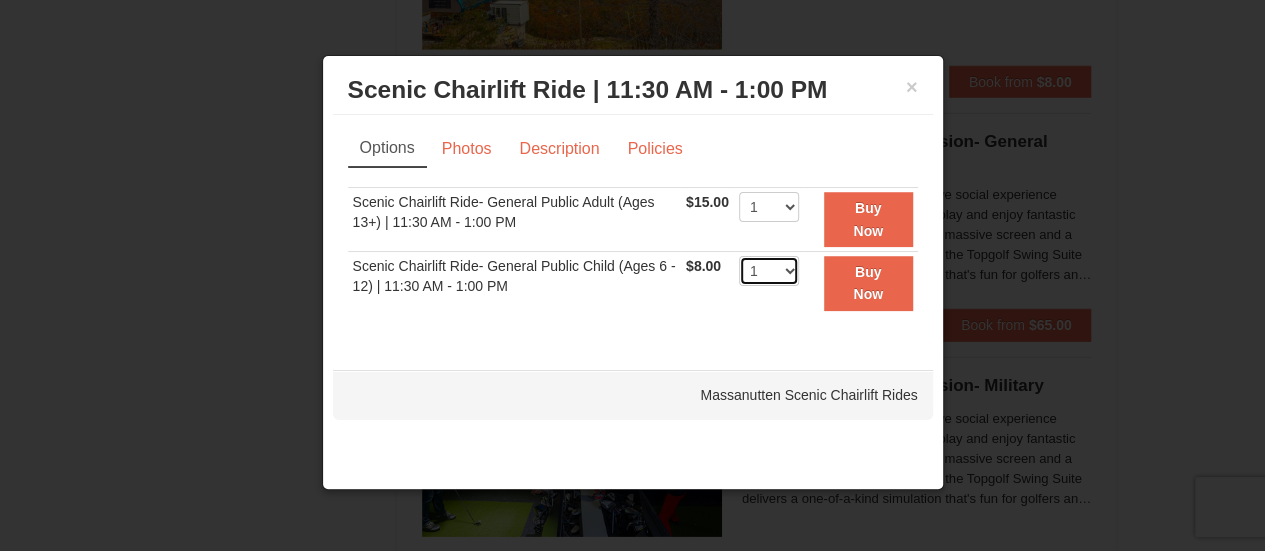 click on "1
2
3
4
5
6
7
8
9
10
11
12
13
14
15
16
17
18
19
20
21 22" at bounding box center [769, 271] 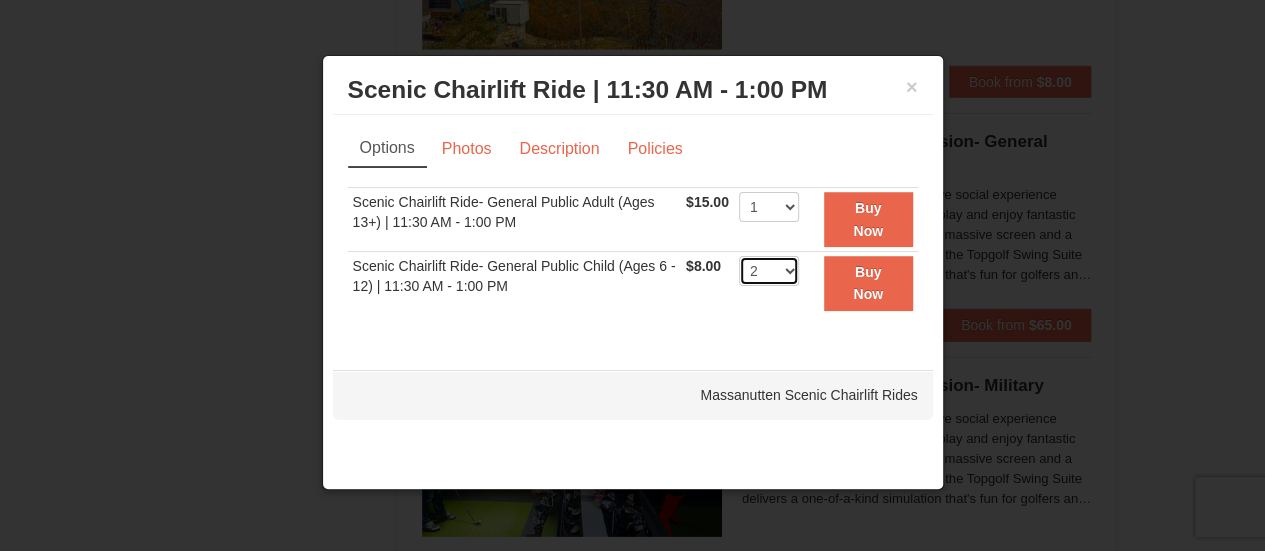 click on "1
2
3
4
5
6
7
8
9
10
11
12
13
14
15
16
17
18
19
20
21 22" at bounding box center [769, 271] 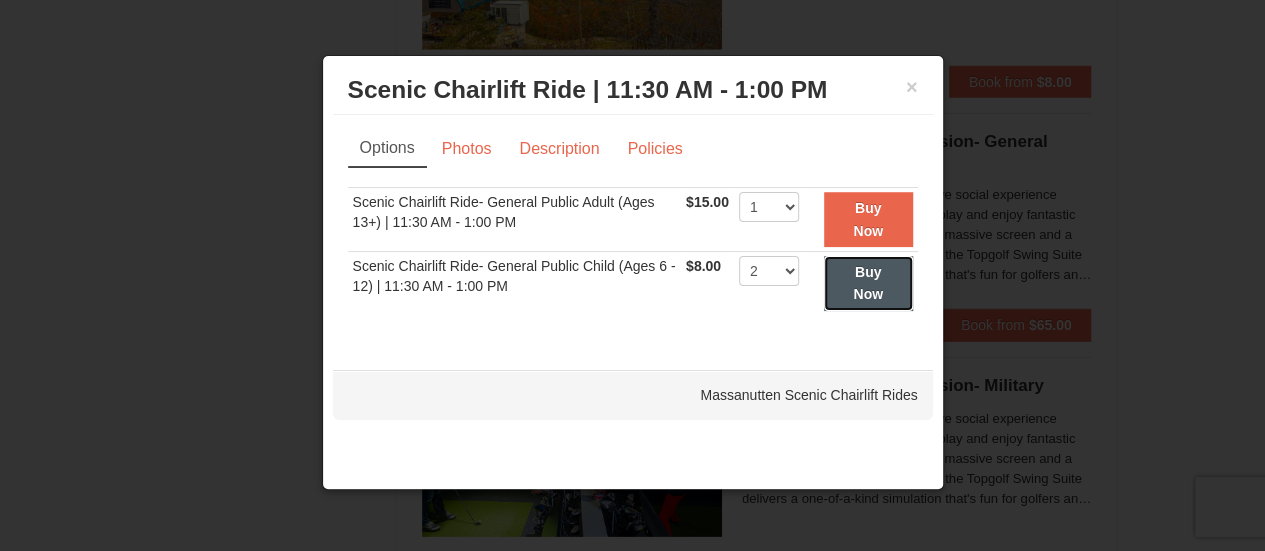 click on "Buy Now" at bounding box center (868, 283) 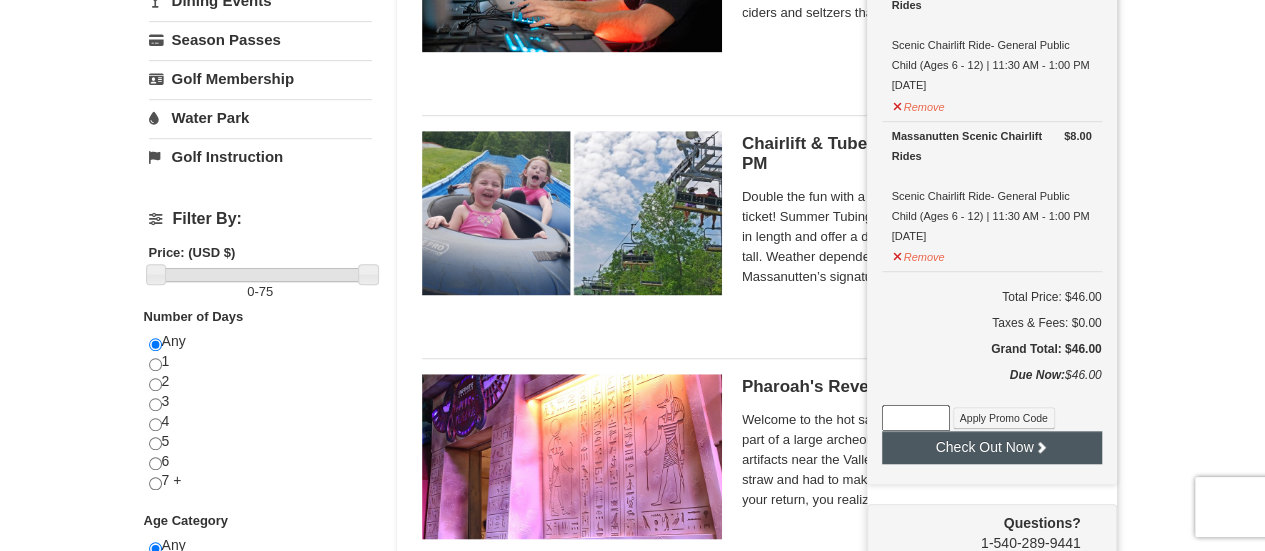 scroll, scrollTop: 573, scrollLeft: 0, axis: vertical 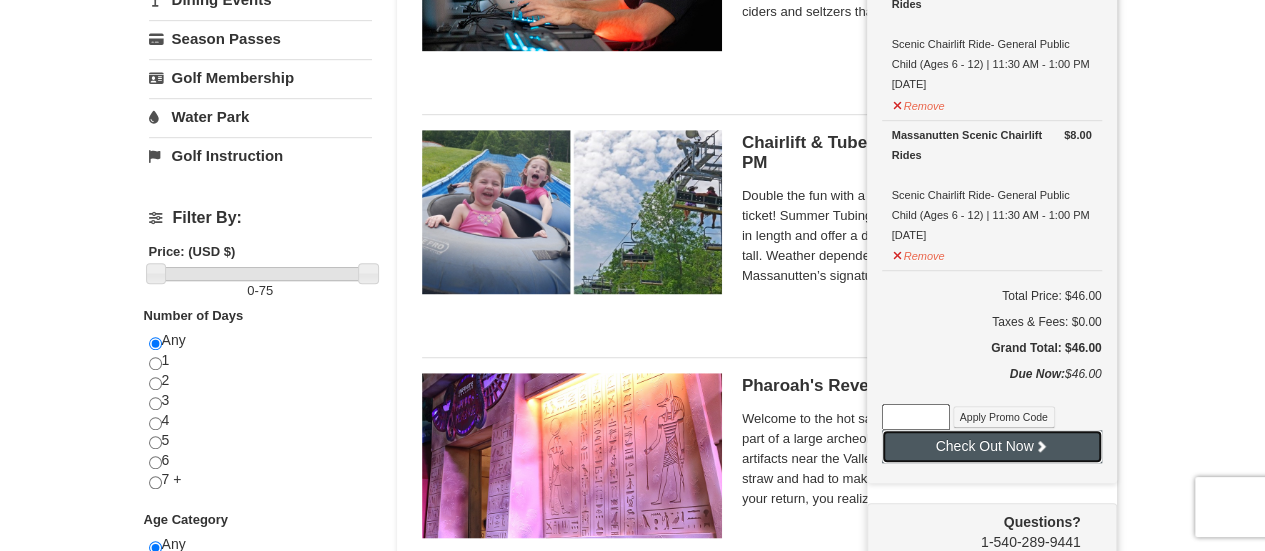 click on "Check Out Now" at bounding box center (992, 446) 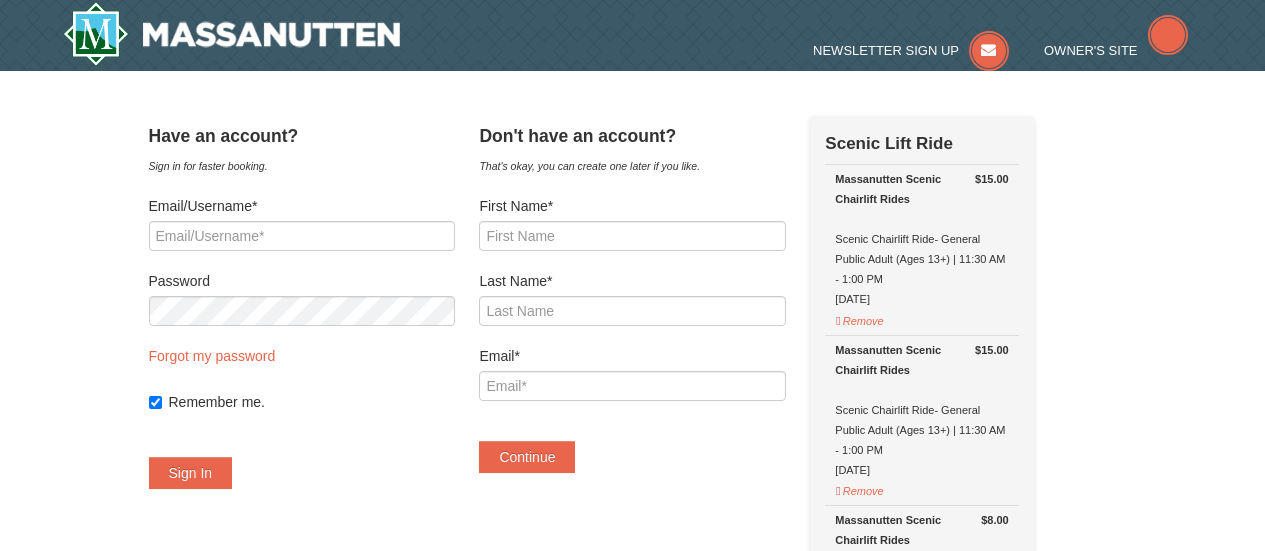 scroll, scrollTop: 0, scrollLeft: 0, axis: both 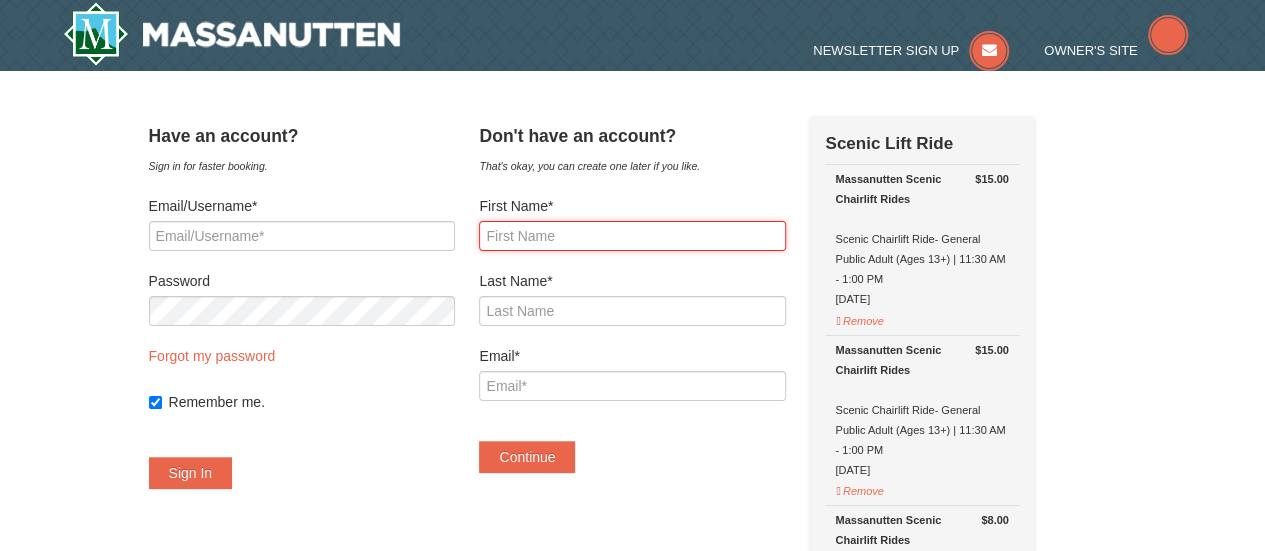 click on "First Name*" at bounding box center (632, 236) 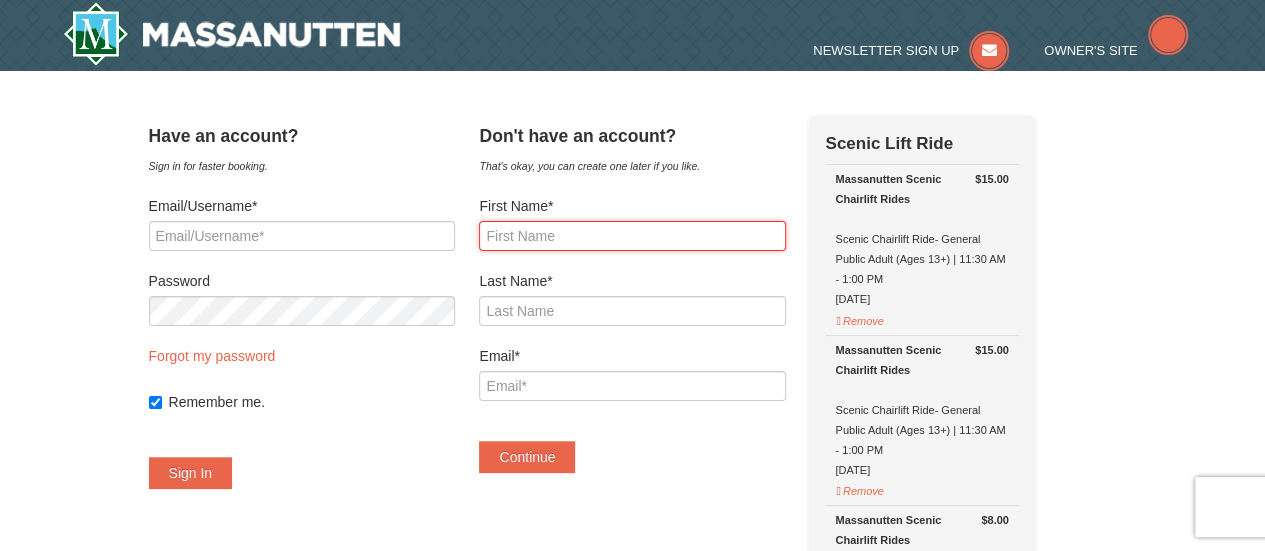 type on "[FIRST]" 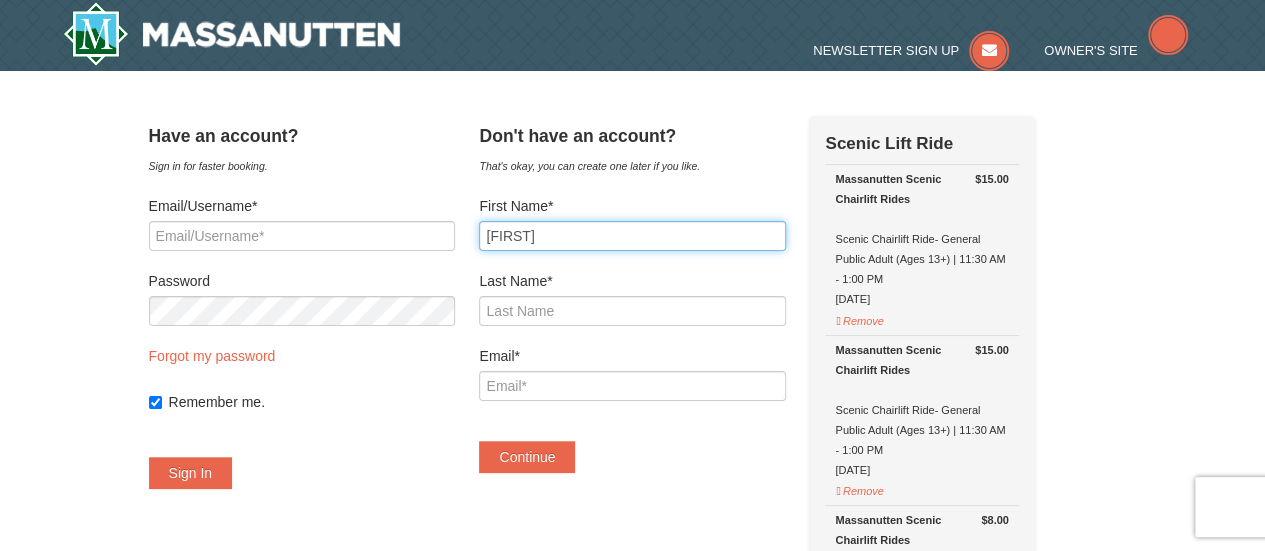 type on "[LAST]" 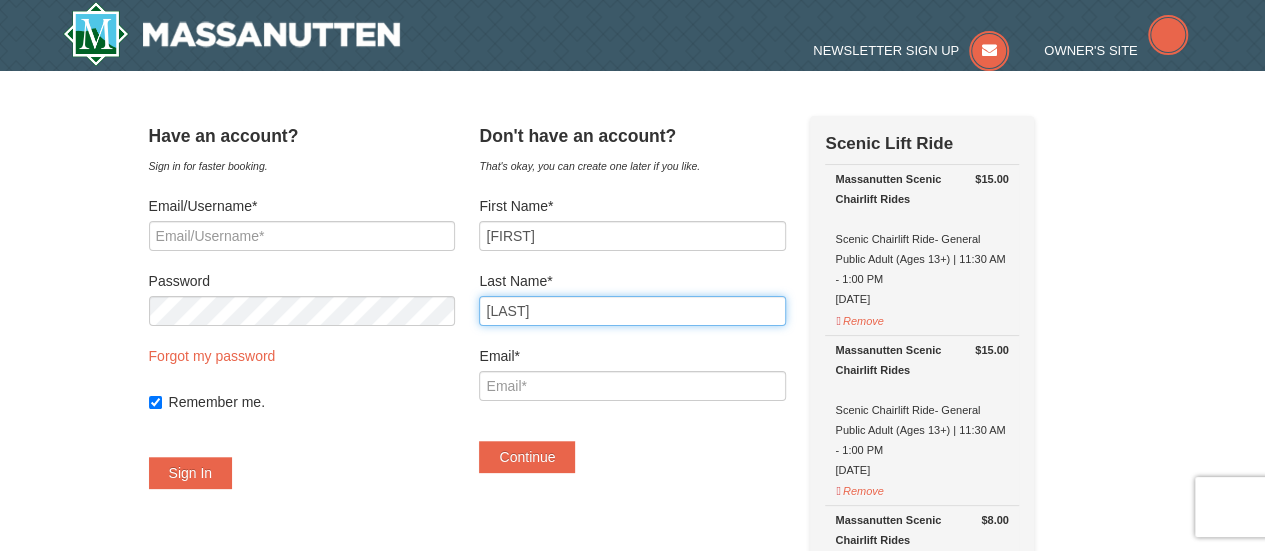 type on "[USERNAME]@[DOMAIN].com" 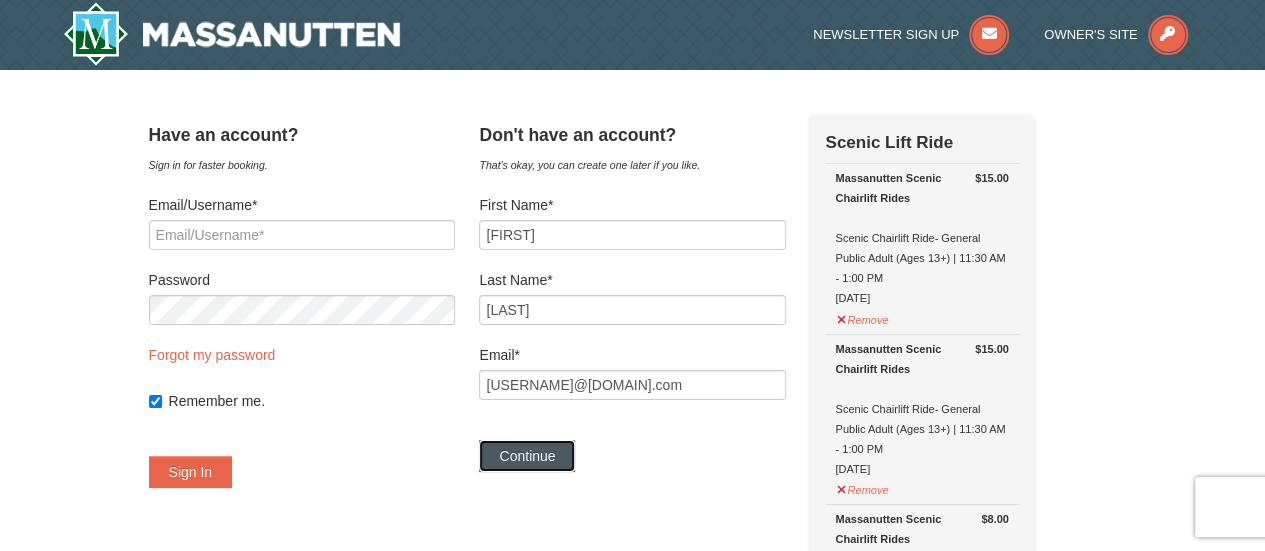 click on "Continue" at bounding box center [527, 456] 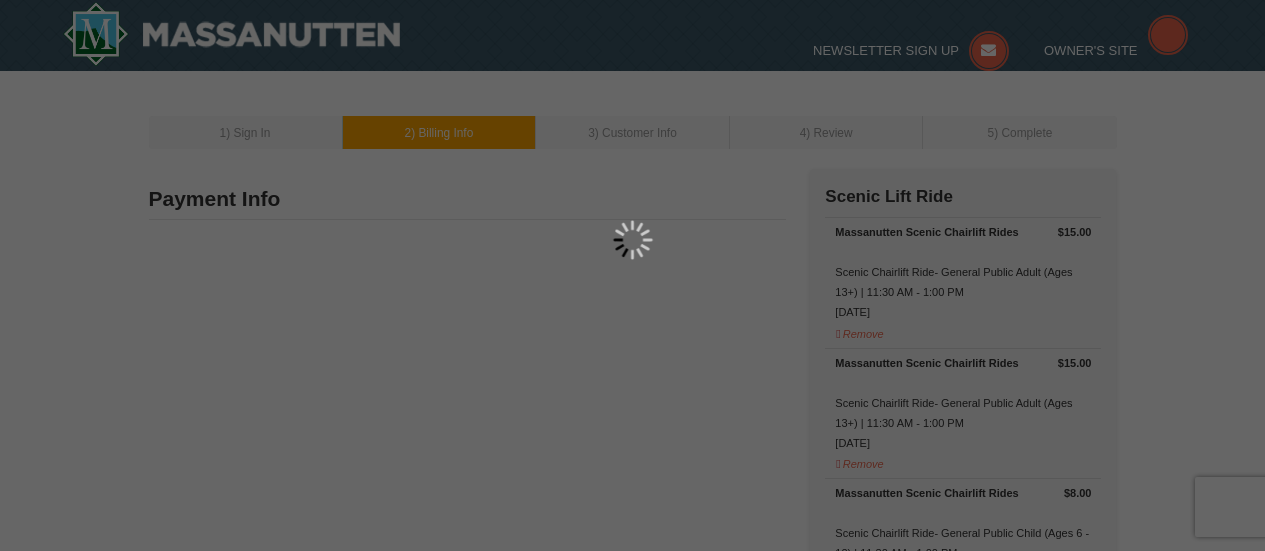 scroll, scrollTop: 0, scrollLeft: 0, axis: both 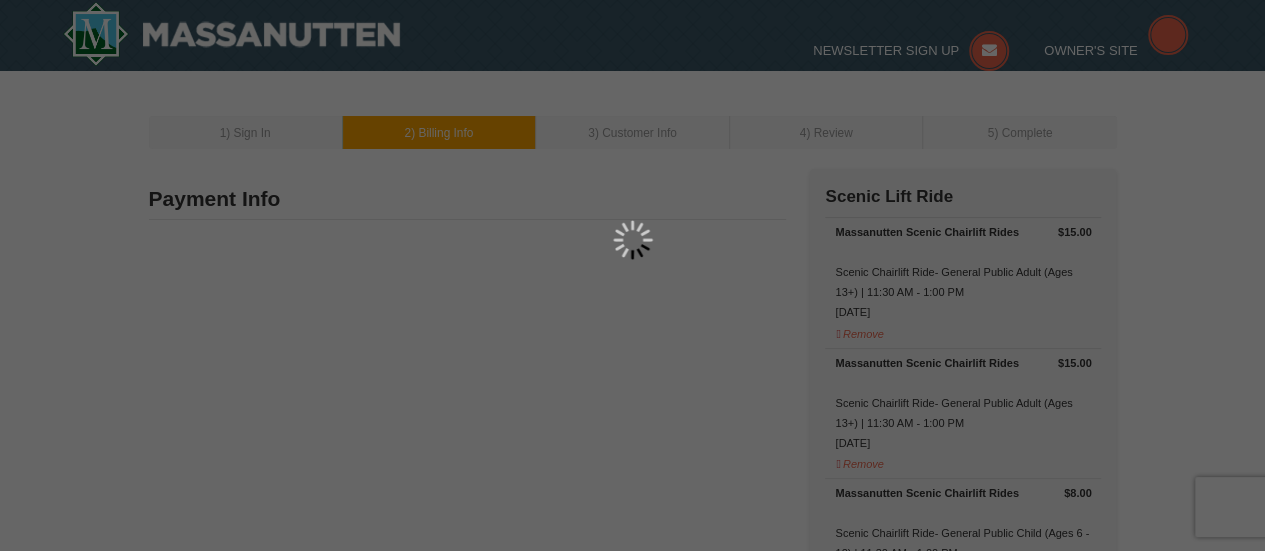 type on "[FIRST] [LAST]" 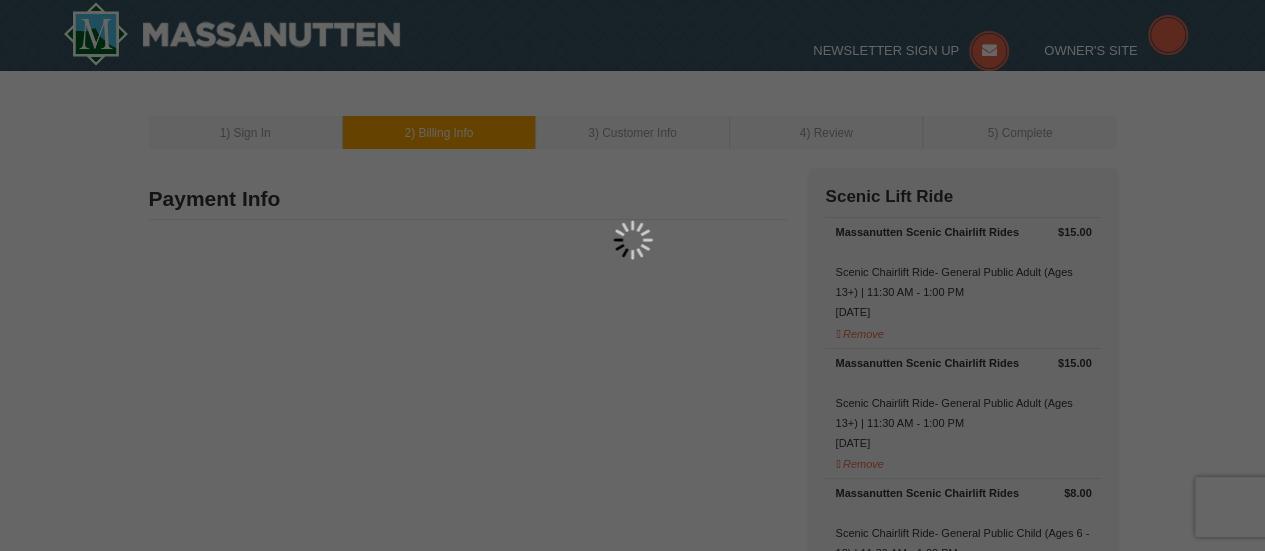 type on "[USERNAME]@example.com" 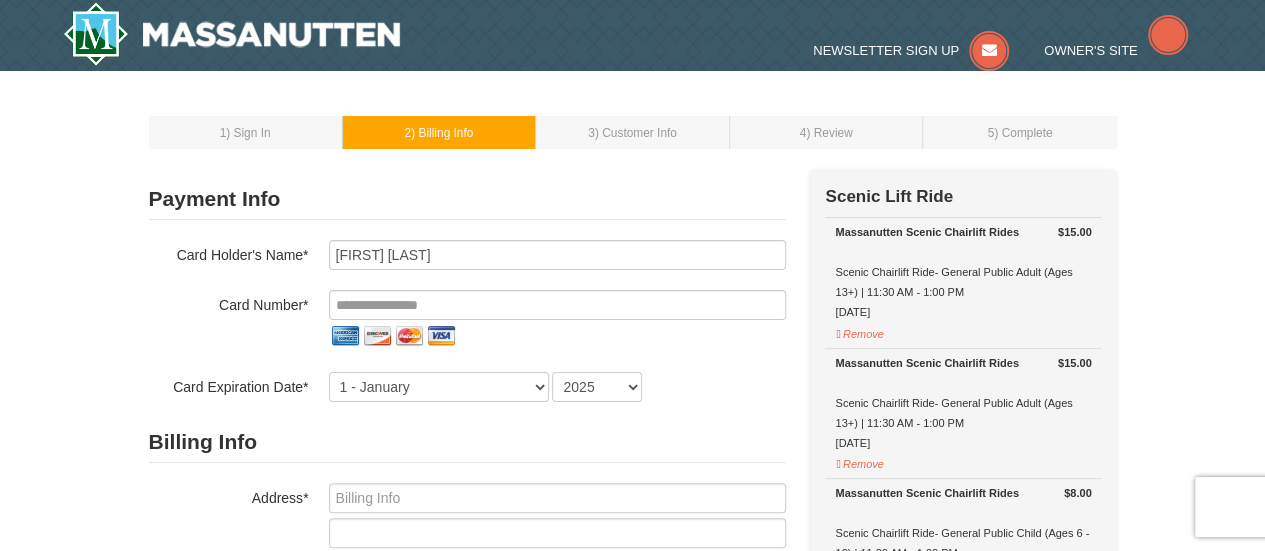 select on "8" 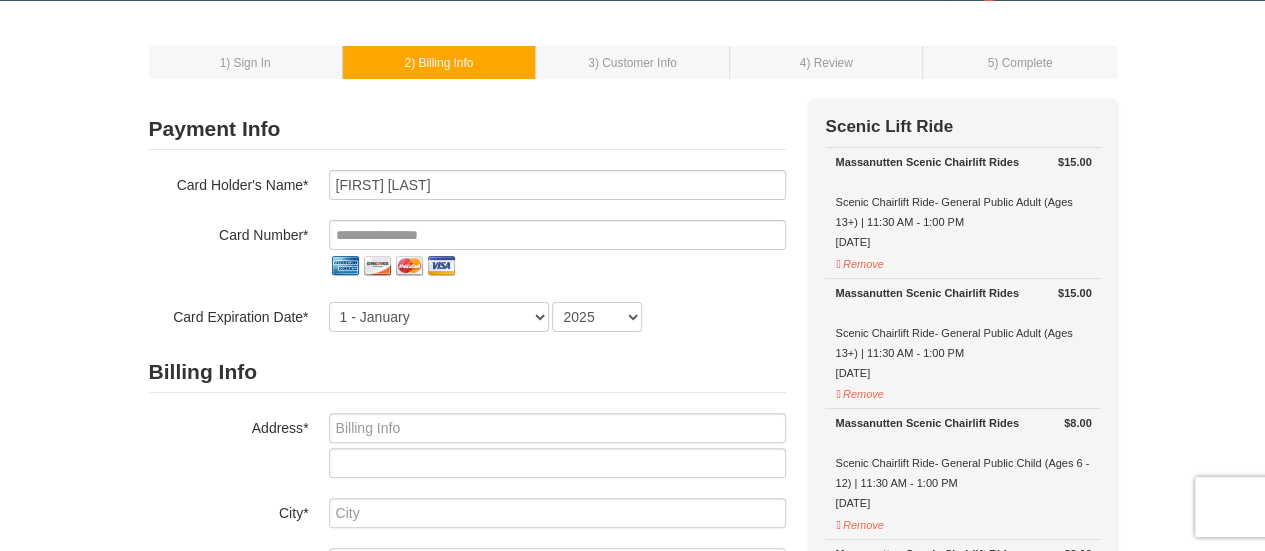 scroll, scrollTop: 85, scrollLeft: 0, axis: vertical 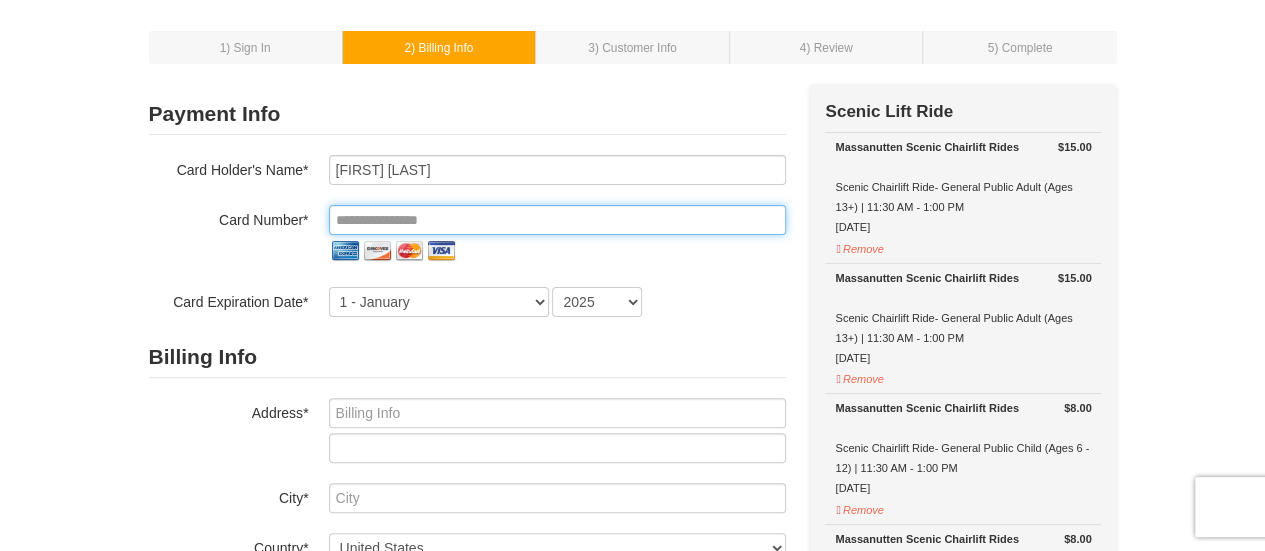 click at bounding box center (557, 220) 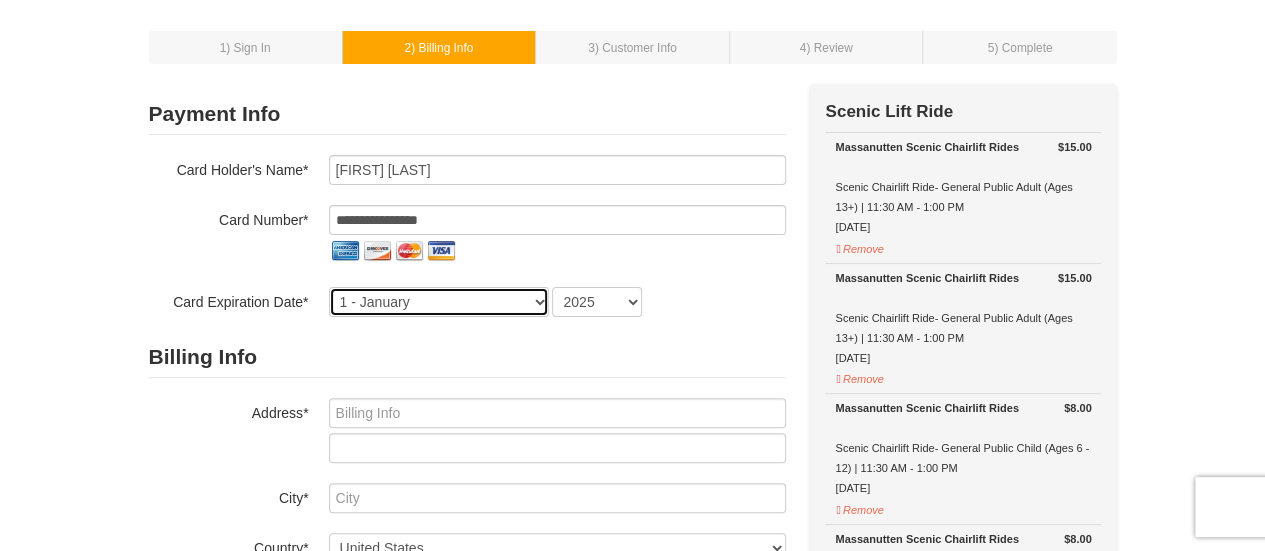 select on "4" 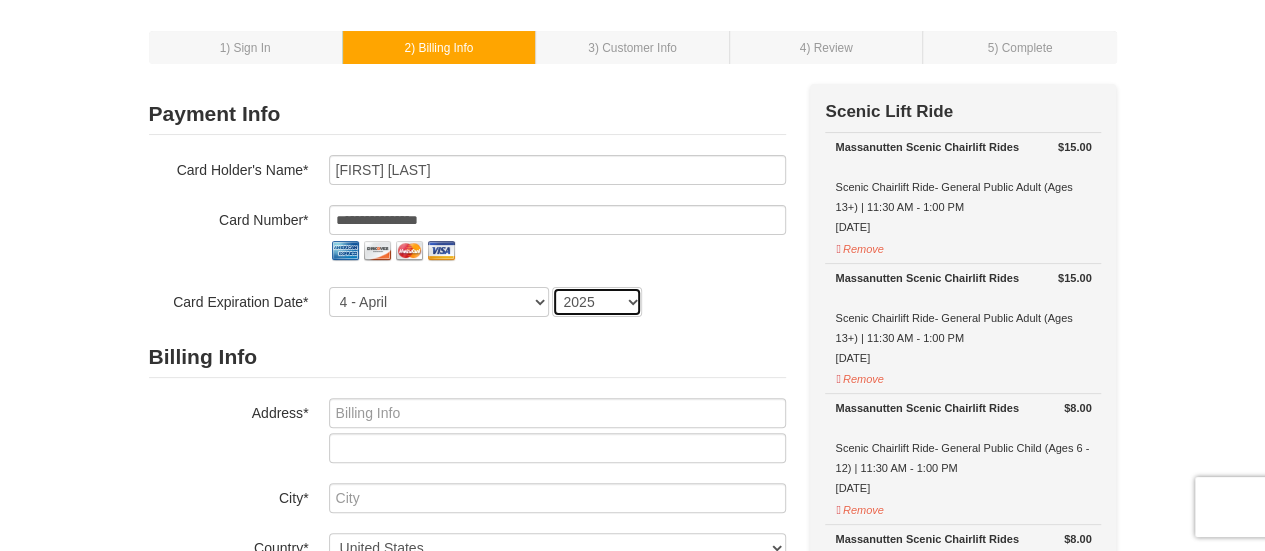 select on "2029" 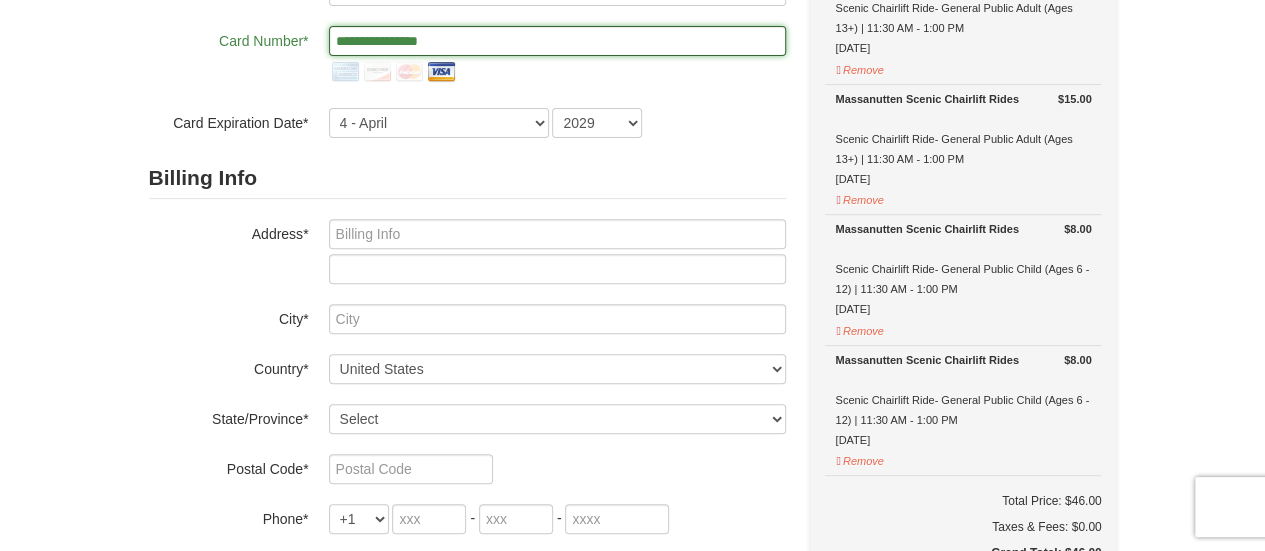 scroll, scrollTop: 265, scrollLeft: 0, axis: vertical 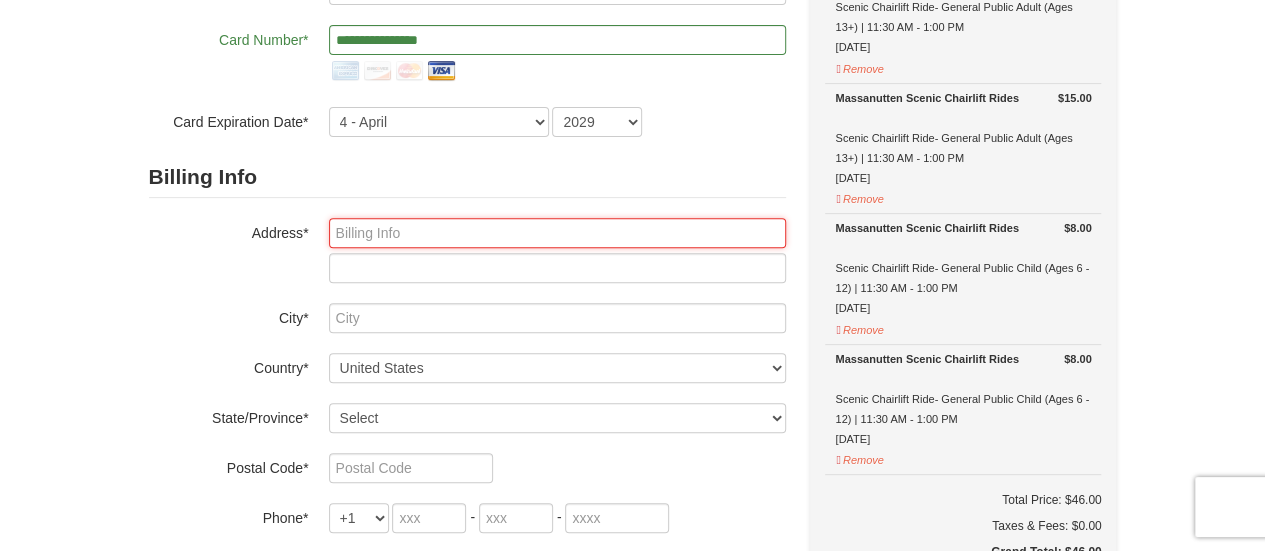click at bounding box center (557, 233) 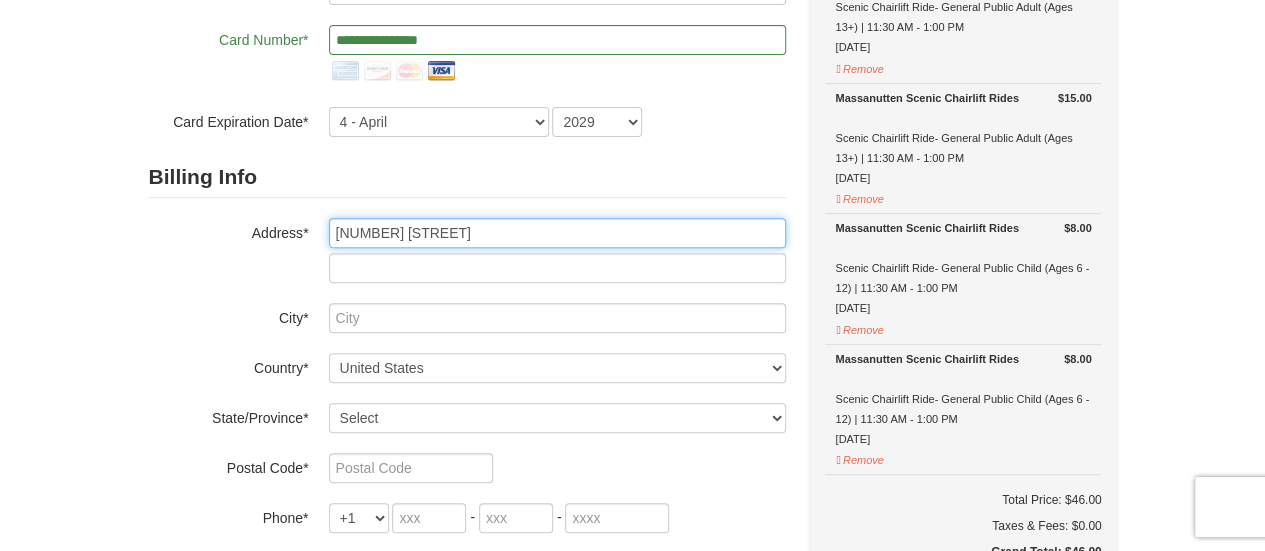 type on "Rockville" 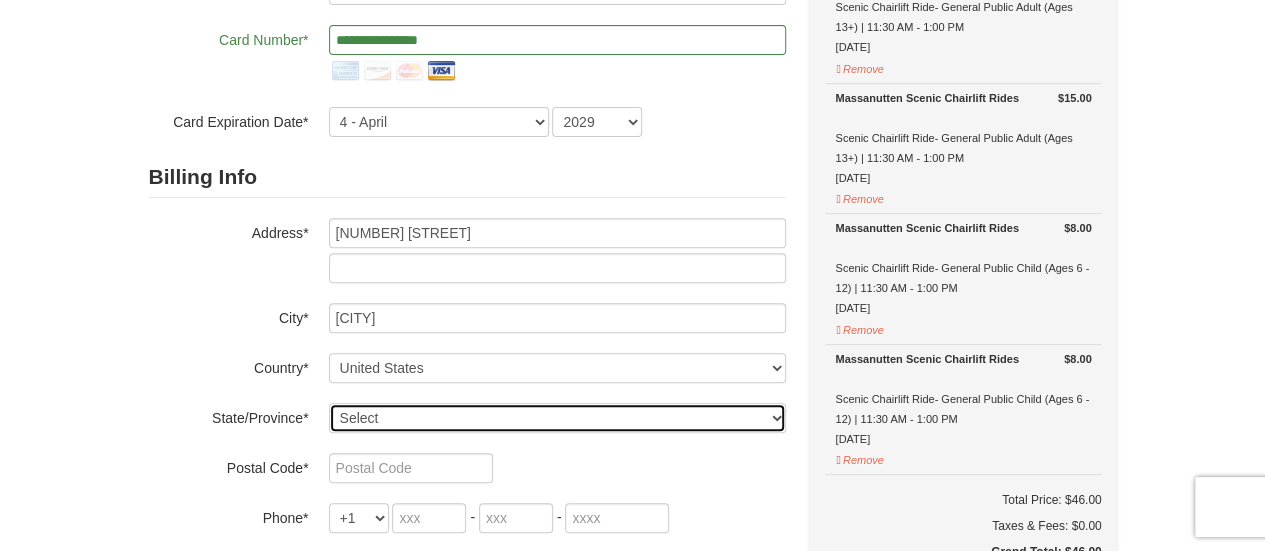 select on "MD" 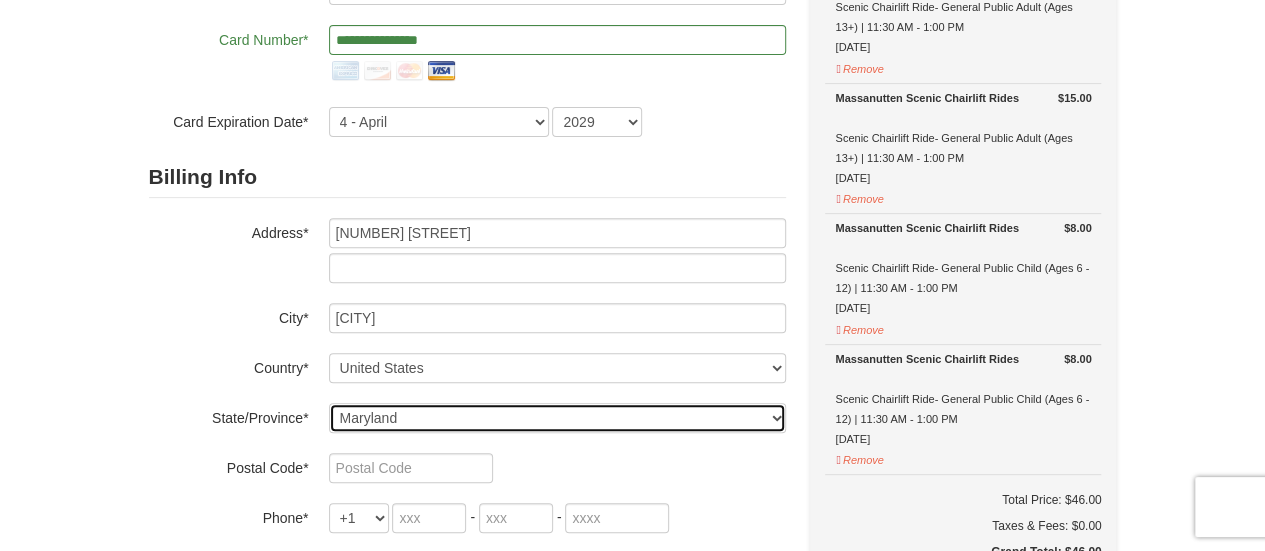 type on "20851" 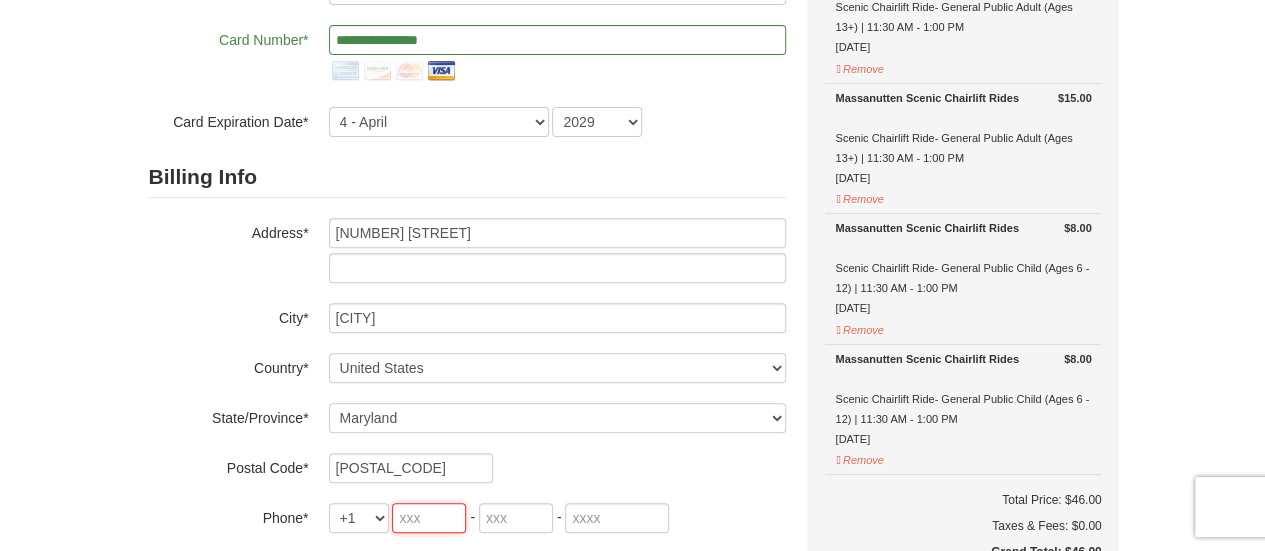 type on "202" 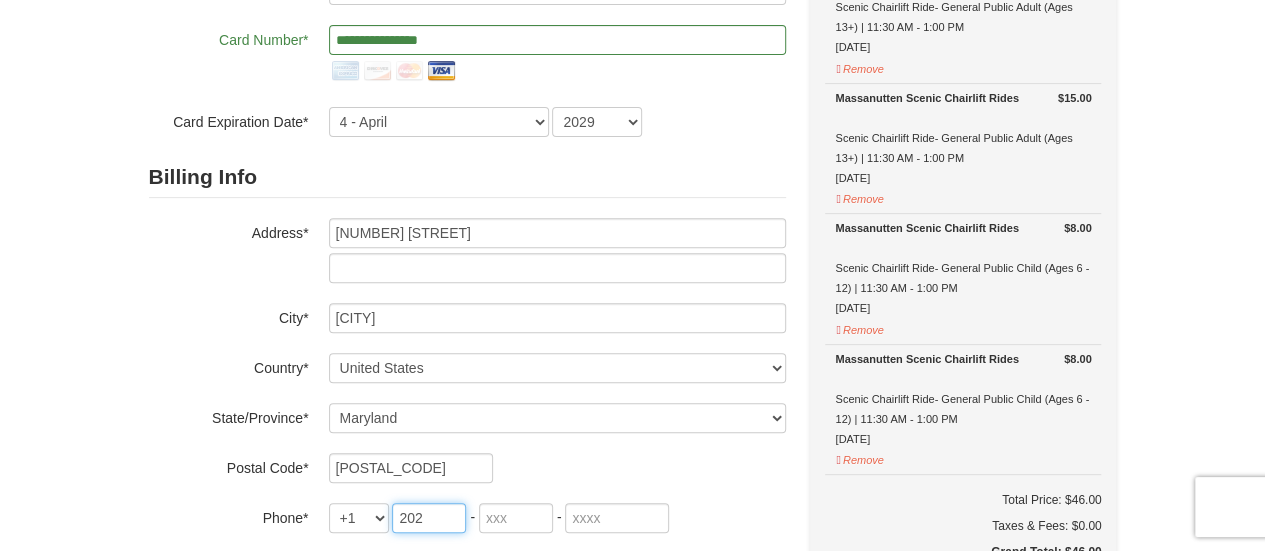 type on "746" 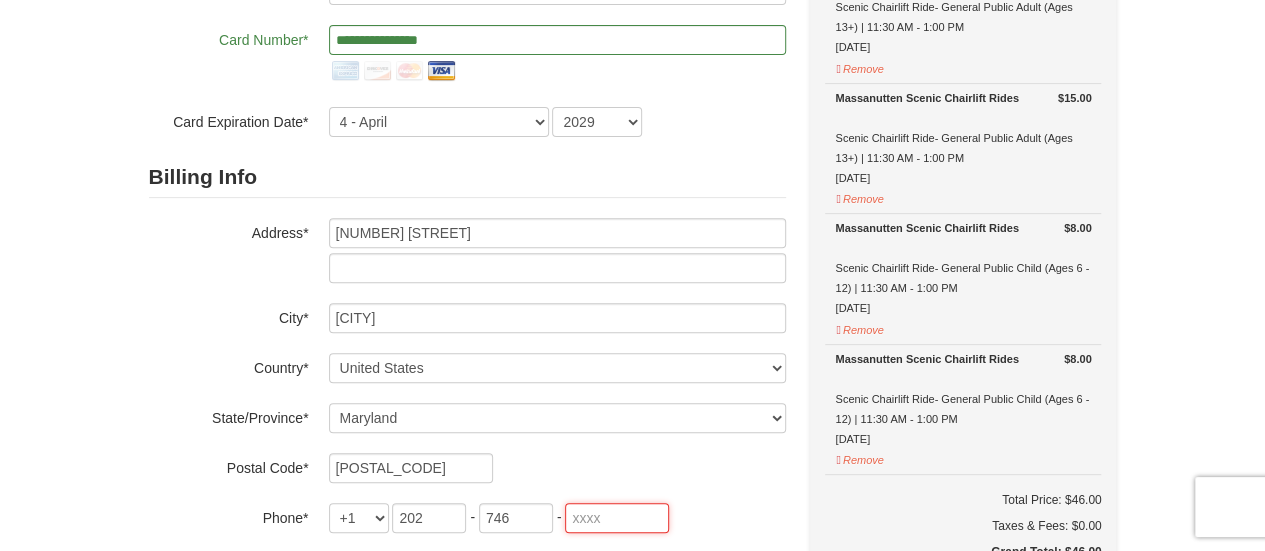 type on "1147" 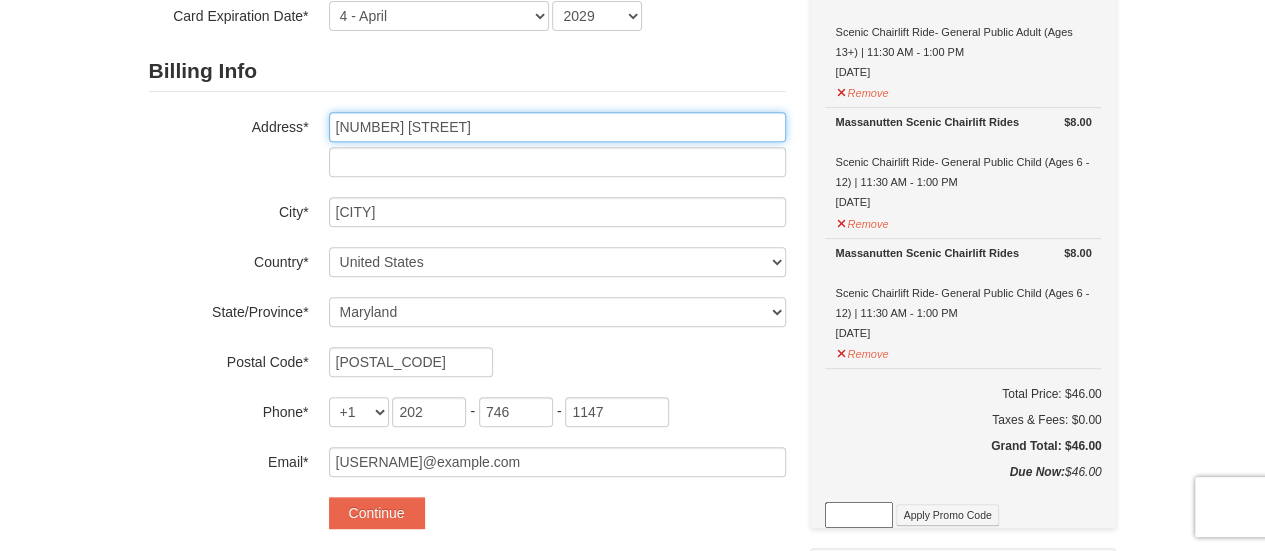 scroll, scrollTop: 507, scrollLeft: 0, axis: vertical 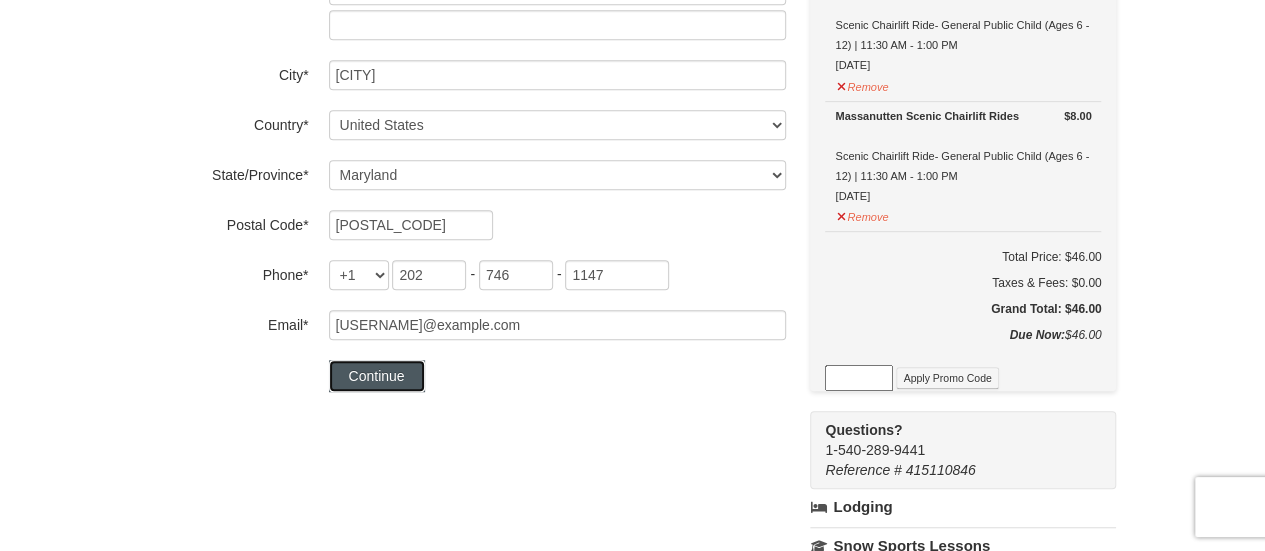 click on "Continue" at bounding box center [377, 376] 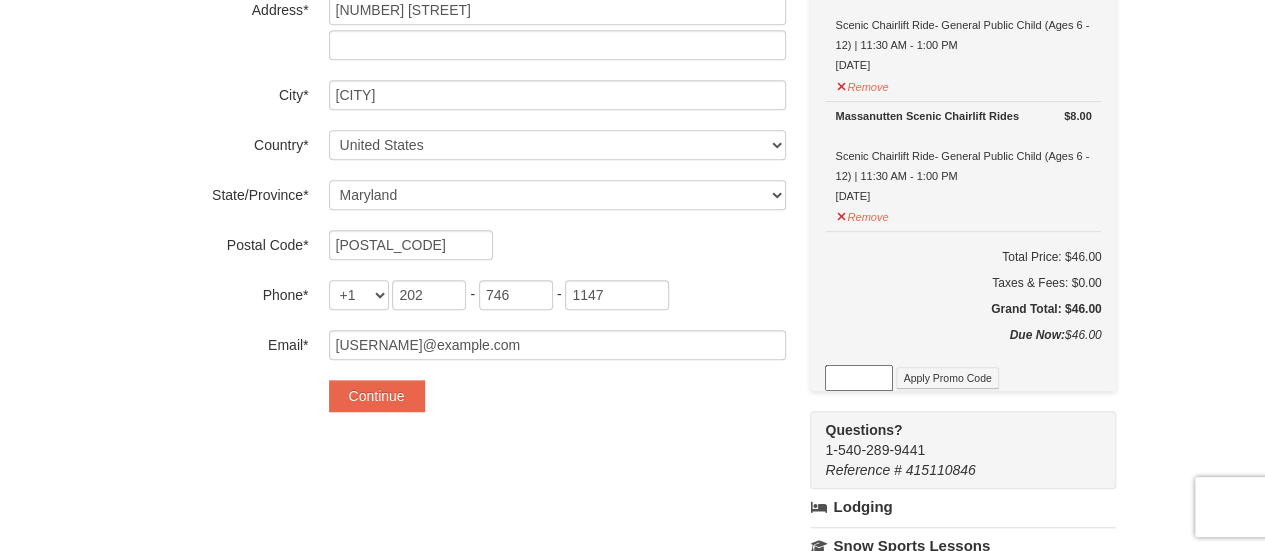 scroll, scrollTop: 527, scrollLeft: 0, axis: vertical 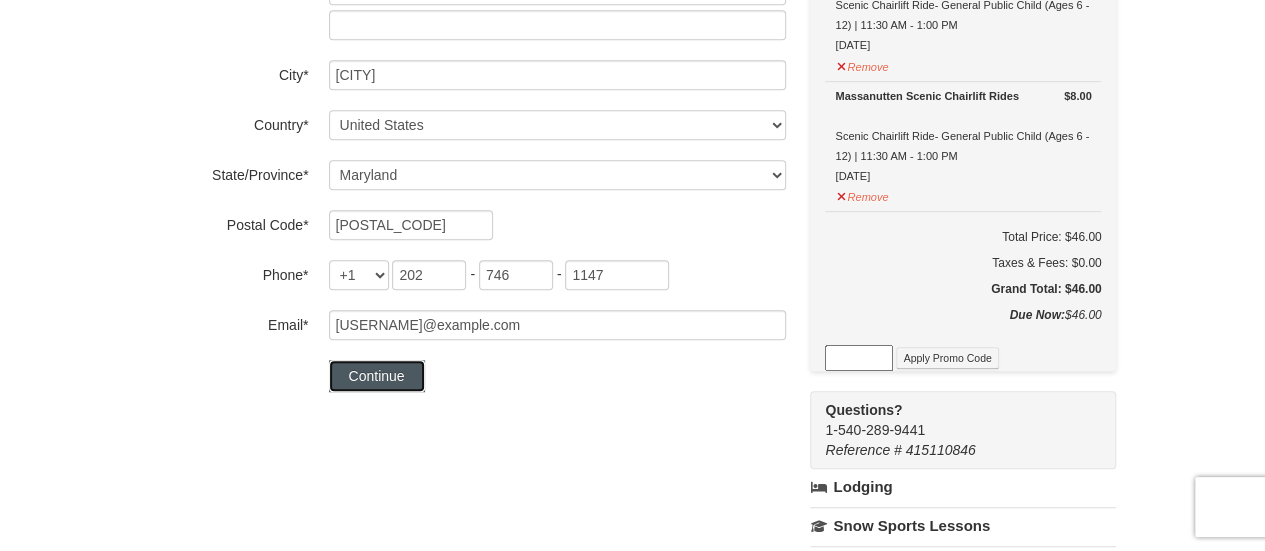 click on "Continue" at bounding box center [377, 376] 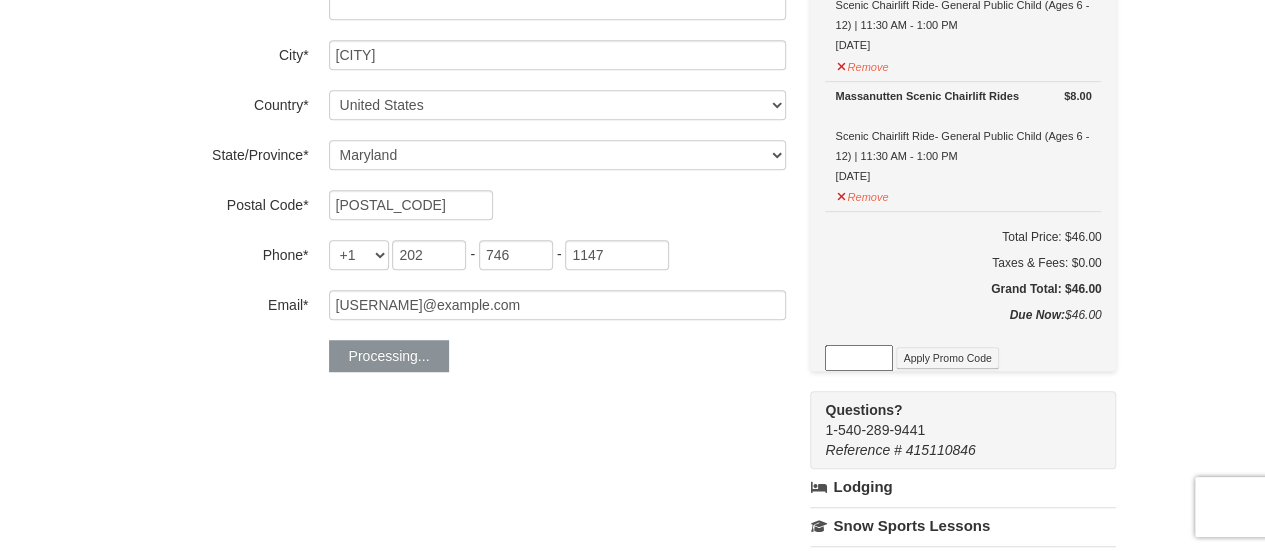 scroll, scrollTop: 507, scrollLeft: 0, axis: vertical 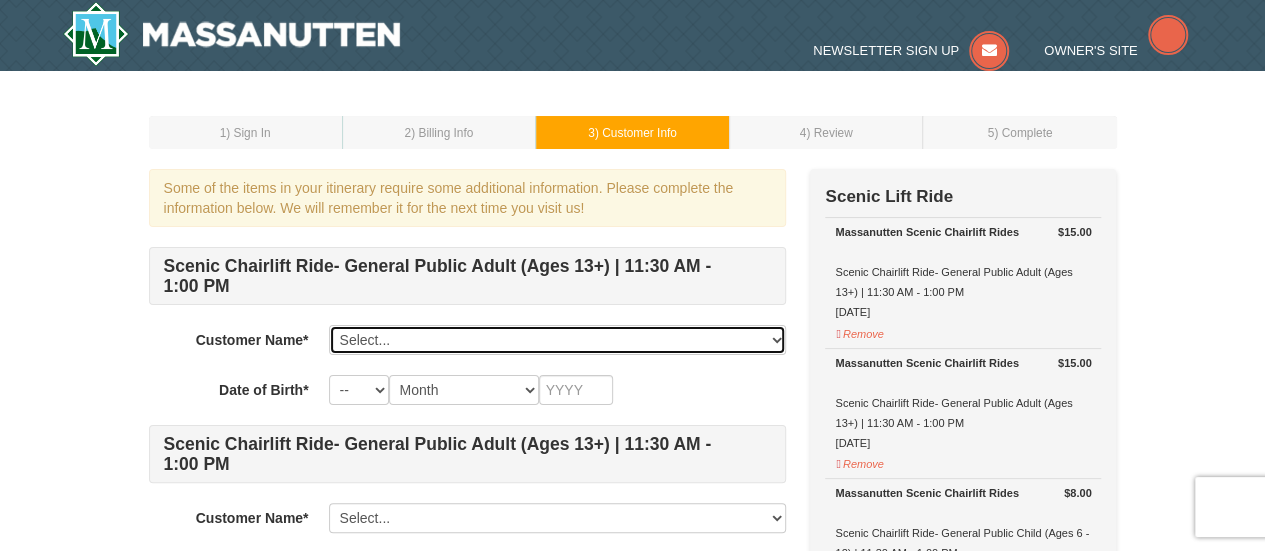 click on "Select... Kelly Goodwin Add New..." at bounding box center (557, 340) 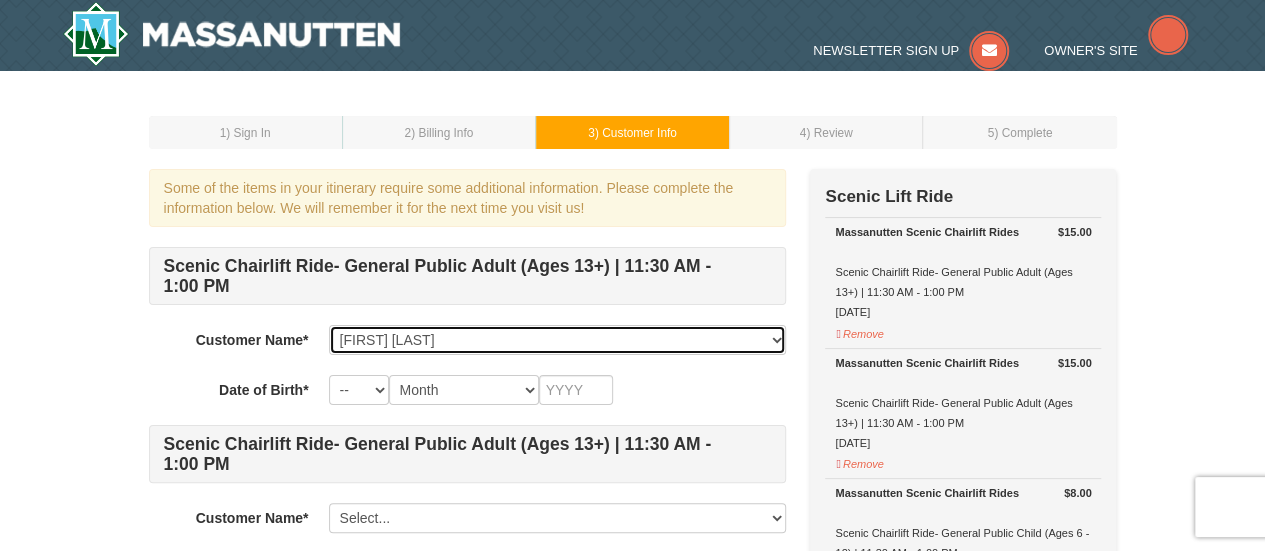 click on "Select... Kelly Goodwin Add New..." at bounding box center [557, 340] 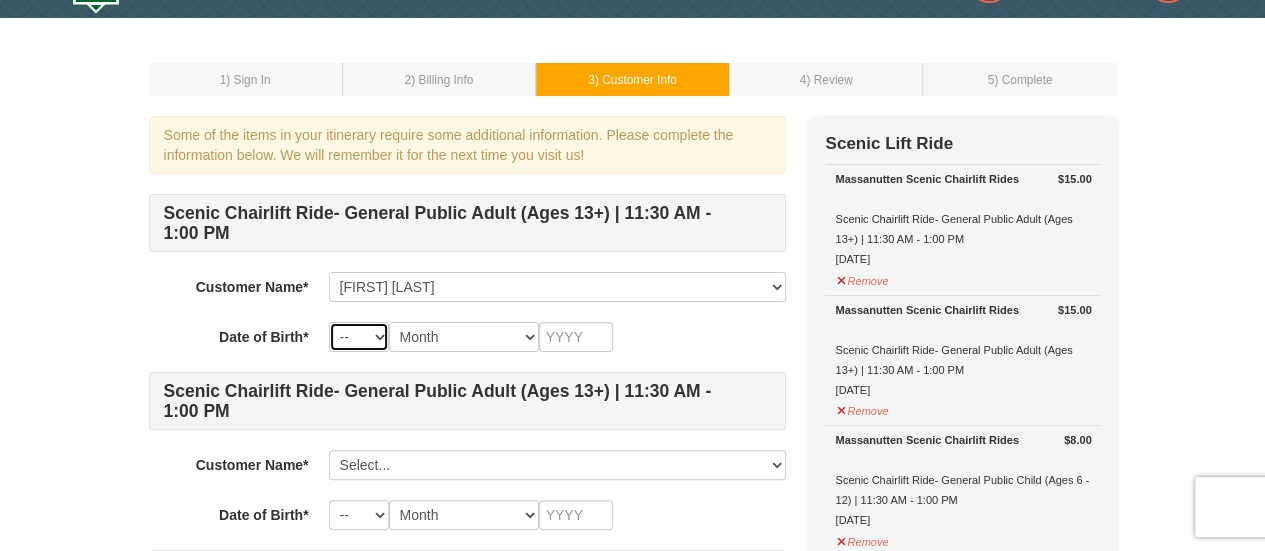 click on "-- 01 02 03 04 05 06 07 08 09 10 11 12 13 14 15 16 17 18 19 20 21 22 23 24 25 26 27 28 29 30 31" at bounding box center [359, 337] 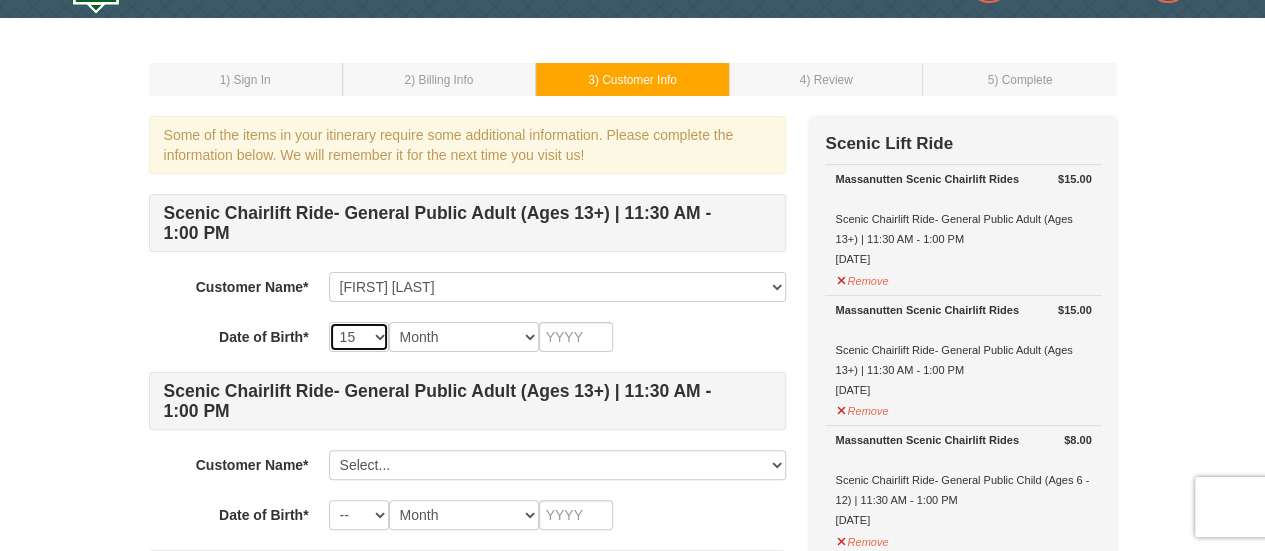 click on "-- 01 02 03 04 05 06 07 08 09 10 11 12 13 14 15 16 17 18 19 20 21 22 23 24 25 26 27 28 29 30 31" at bounding box center (359, 337) 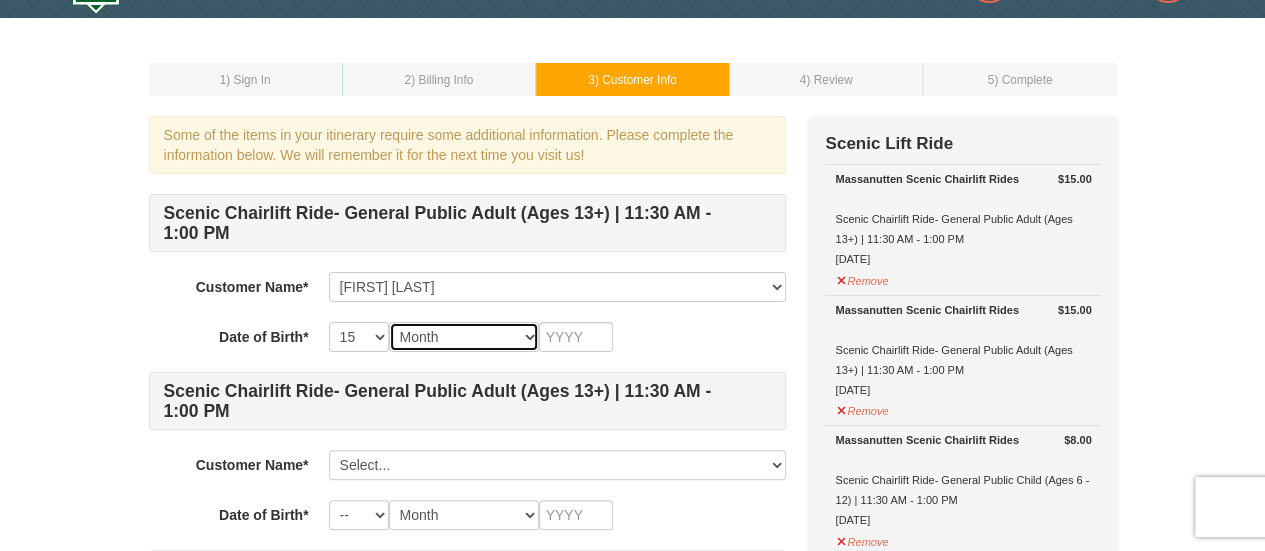 click on "Month January February March April May June July August September October November December" at bounding box center [464, 337] 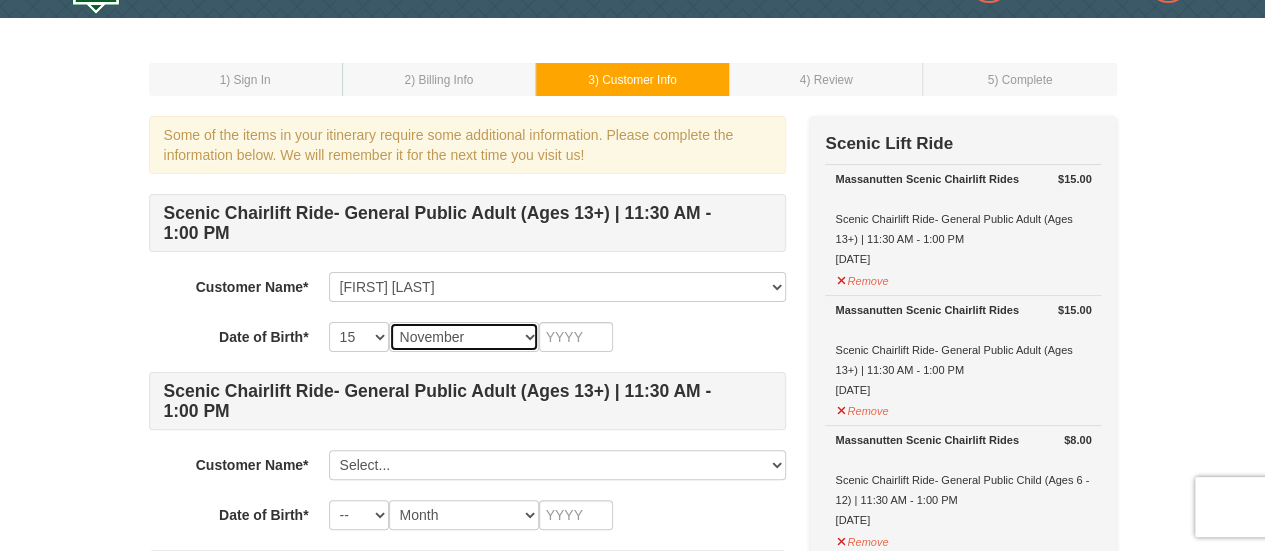 click on "Month January February March April May June July August September October November December" at bounding box center [464, 337] 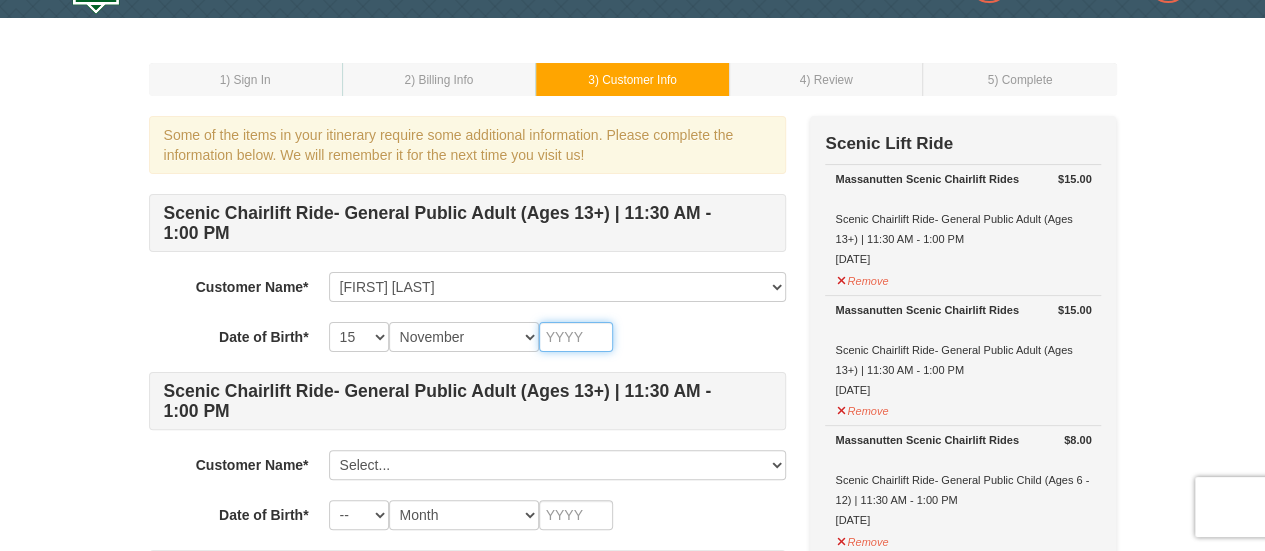 click at bounding box center (576, 337) 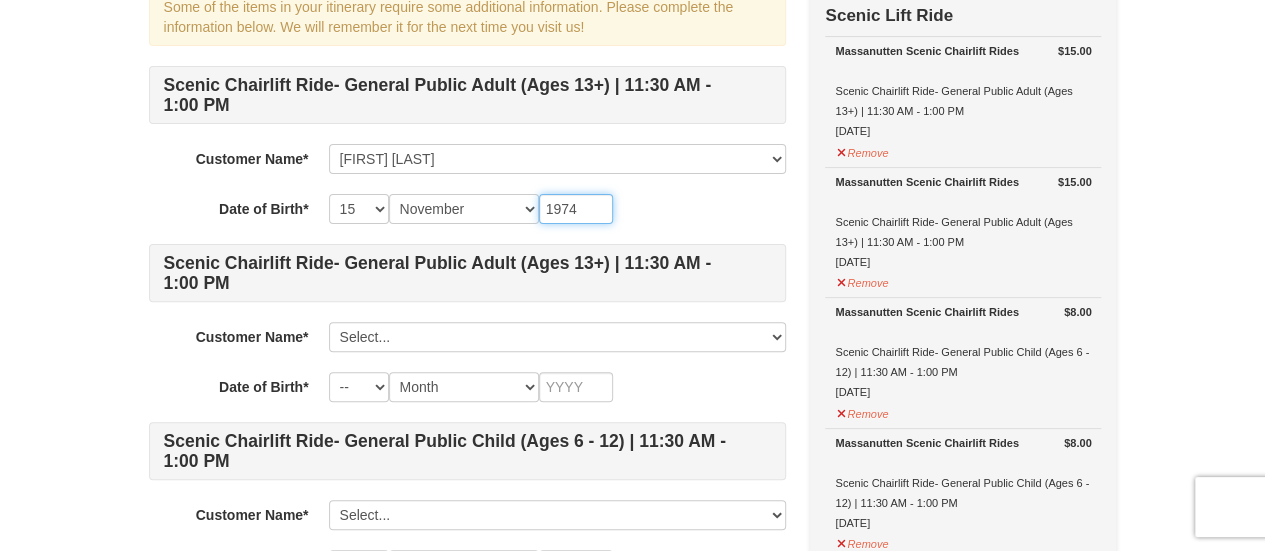 scroll, scrollTop: 189, scrollLeft: 0, axis: vertical 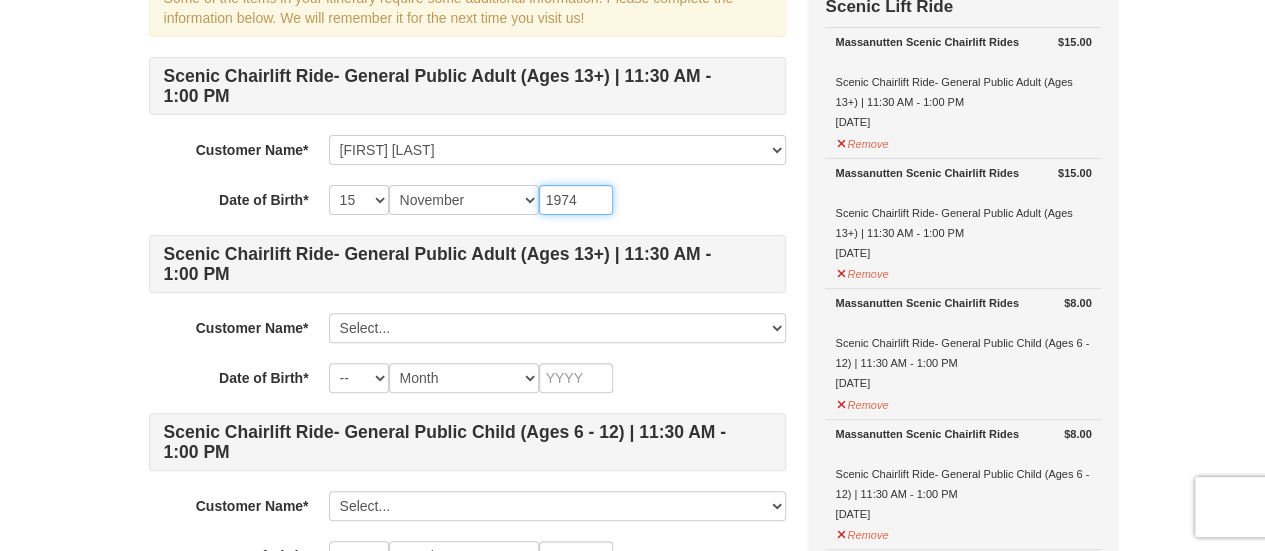 type on "1974" 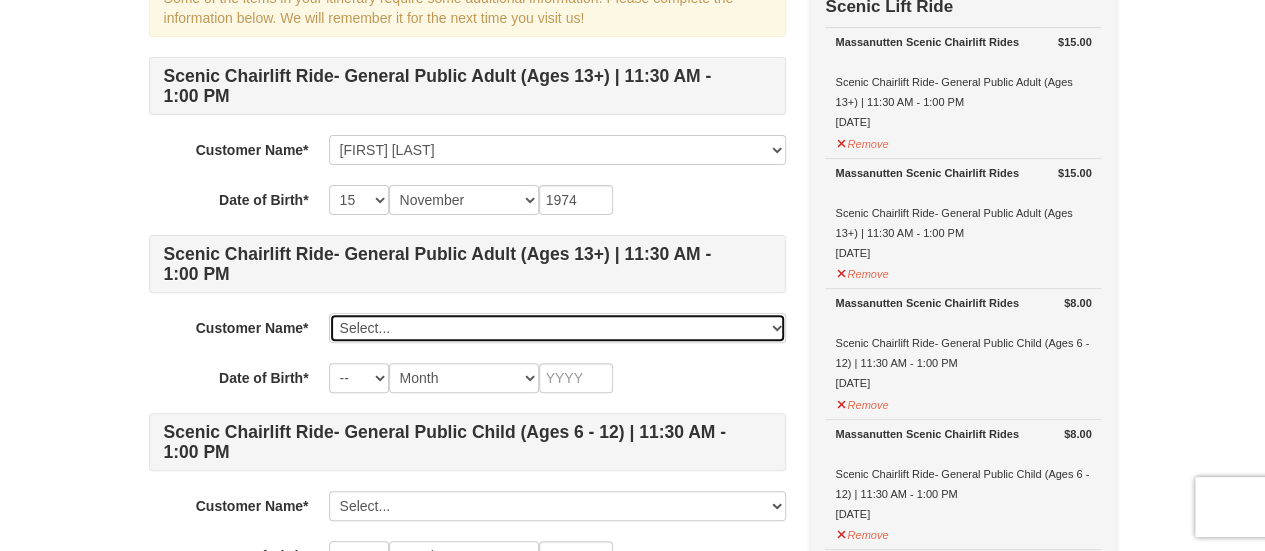 click on "Select... Kelly Goodwin Add New..." at bounding box center [557, 328] 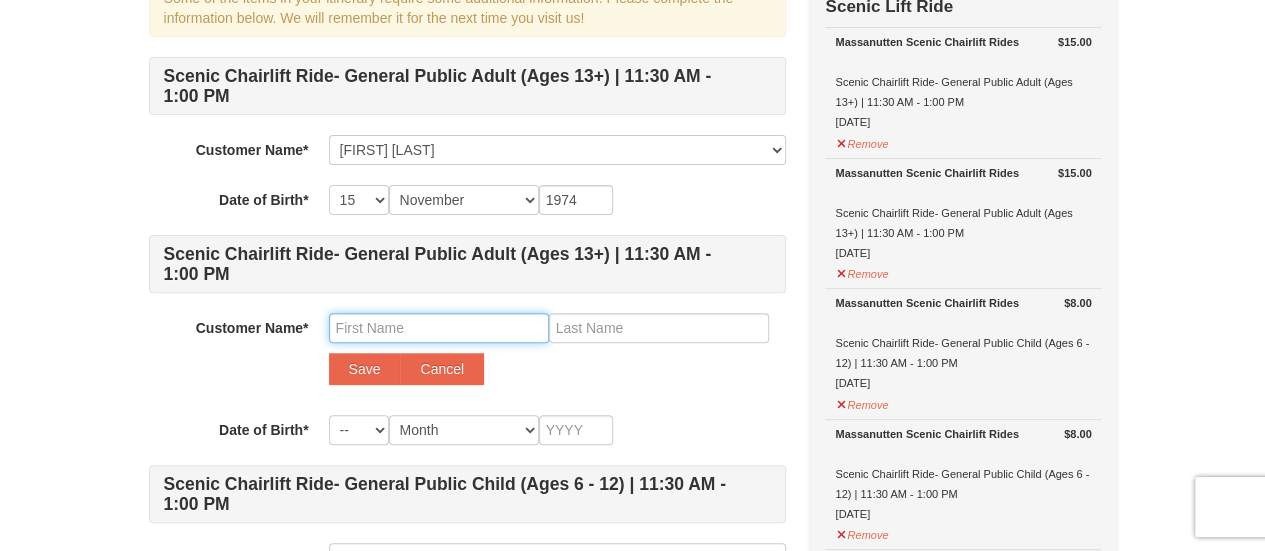 click at bounding box center (439, 328) 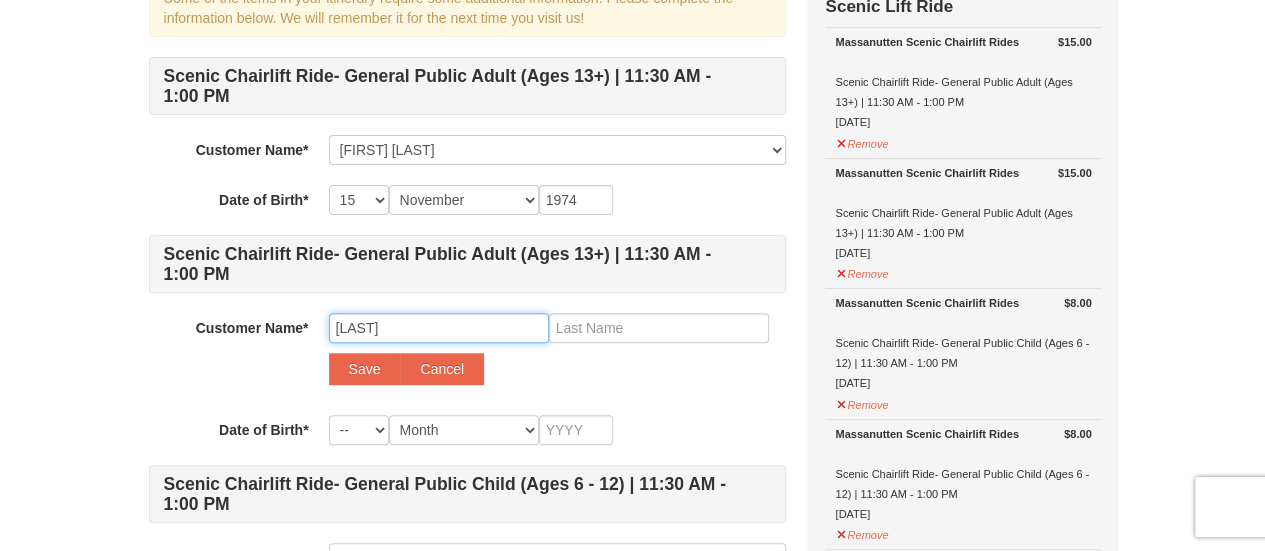 type on "Kwang" 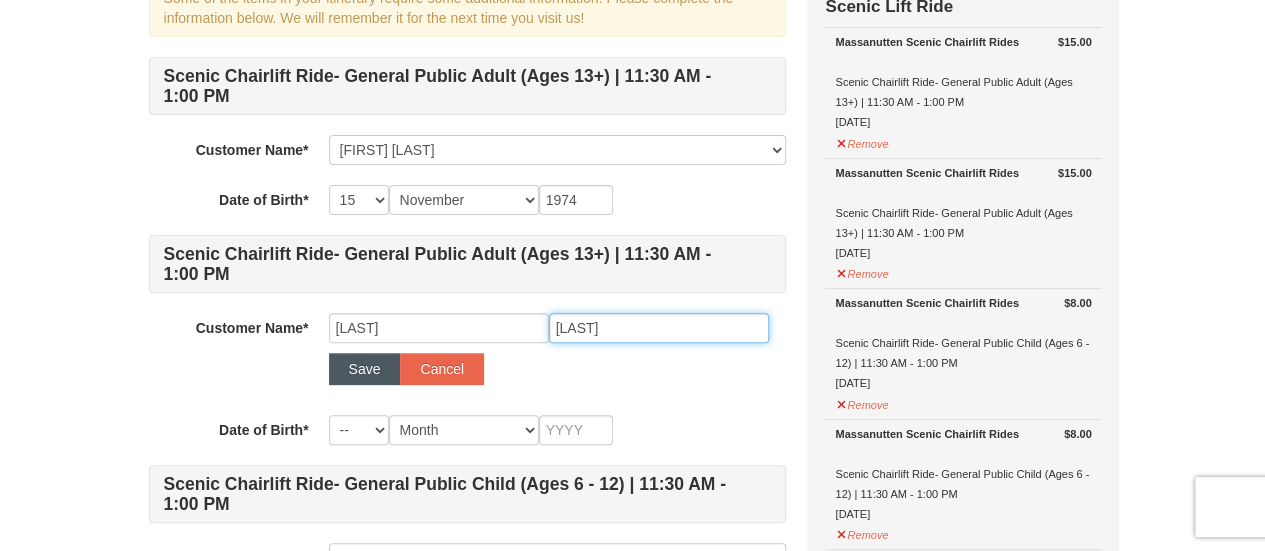 type on "Kim" 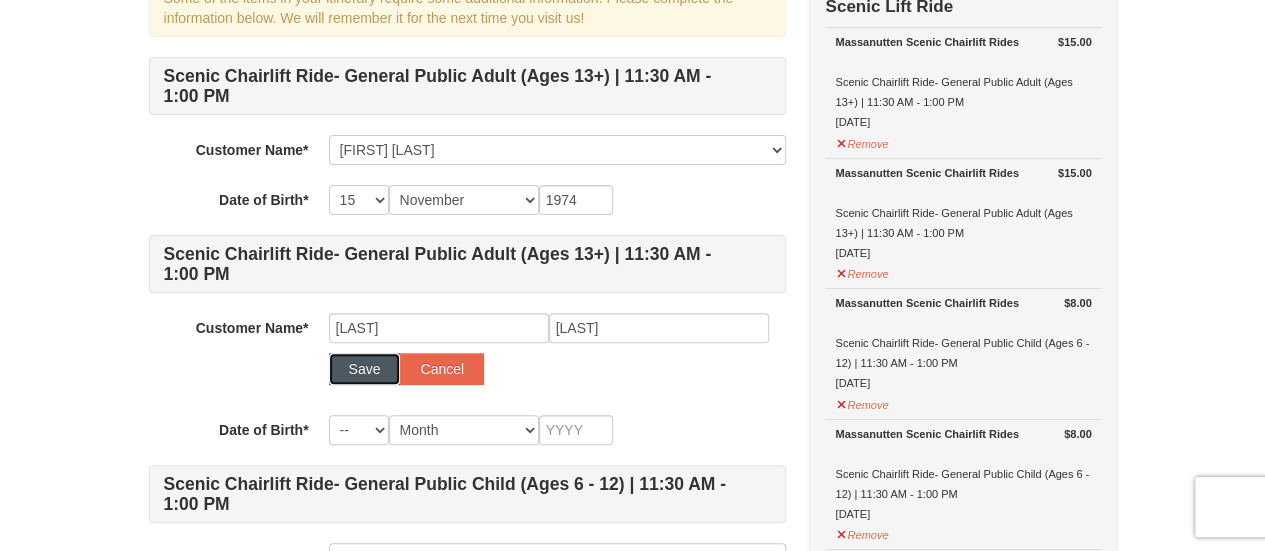 click on "Save" at bounding box center [365, 369] 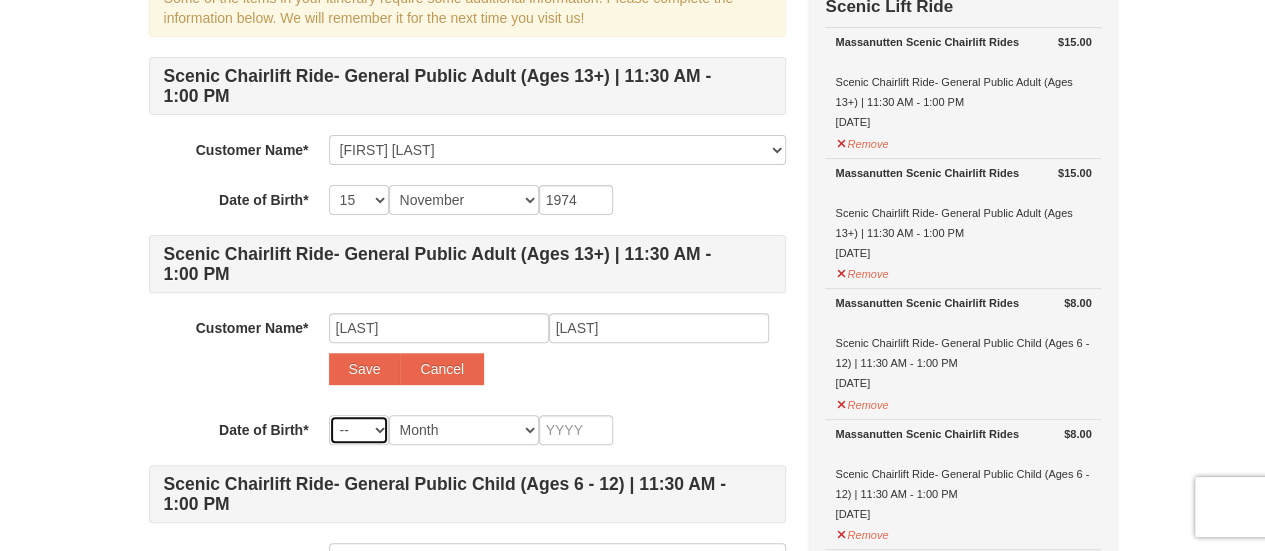 click on "-- 01 02 03 04 05 06 07 08 09 10 11 12 13 14 15 16 17 18 19 20 21 22 23 24 25 26 27 28 29 30 31" at bounding box center (359, 430) 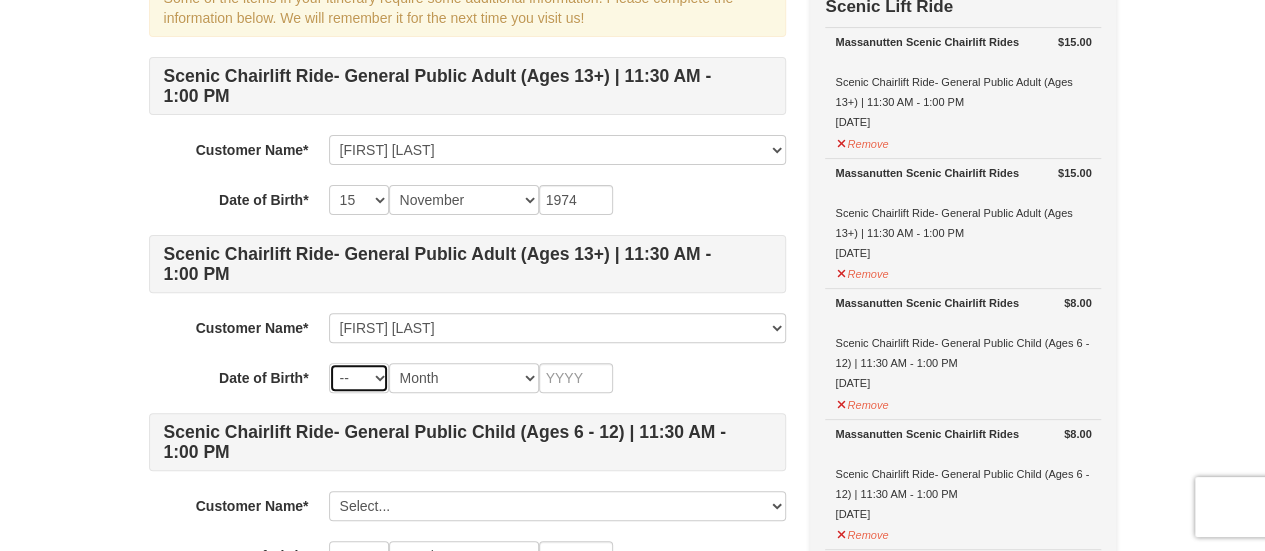 select on "03" 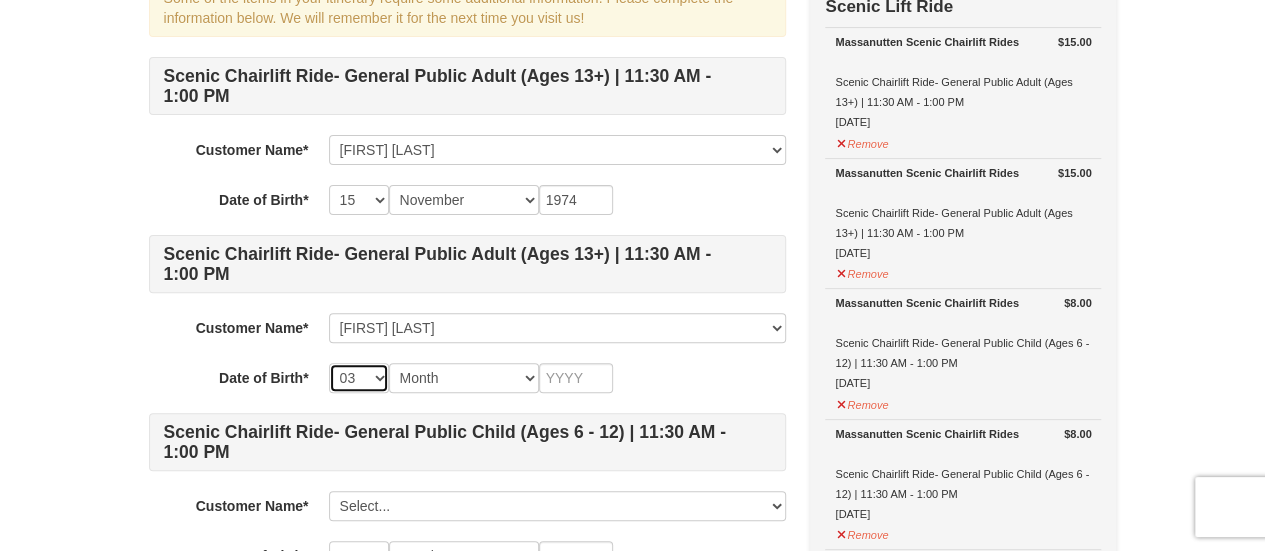 click on "-- 01 02 03 04 05 06 07 08 09 10 11 12 13 14 15 16 17 18 19 20 21 22 23 24 25 26 27 28 29 30 31" at bounding box center [359, 378] 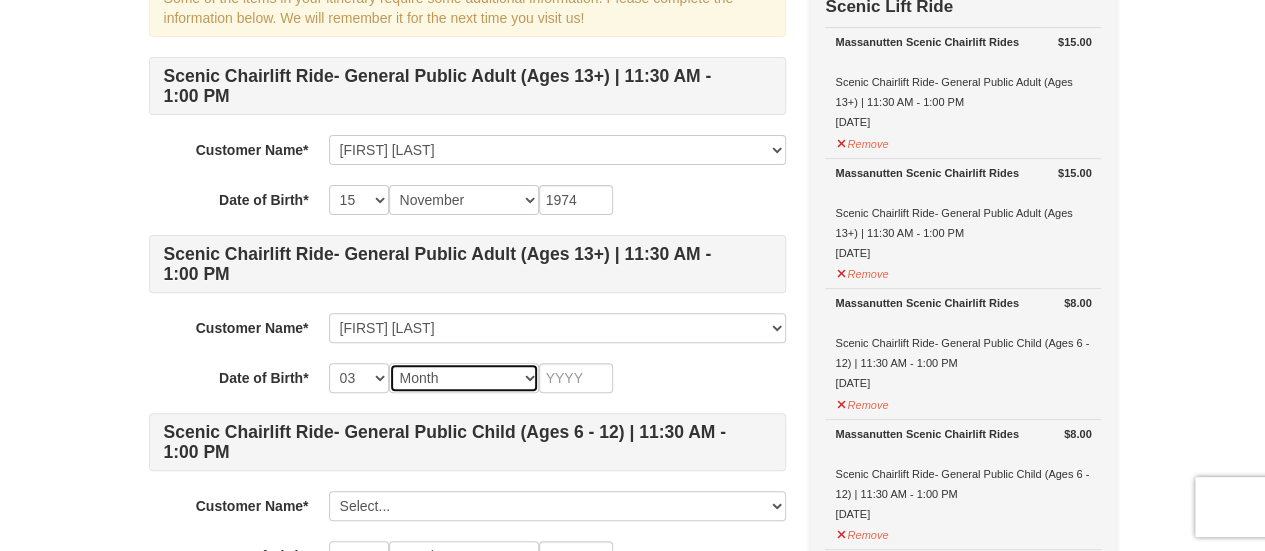 click on "Month January February March April May June July August September October November December" at bounding box center [464, 378] 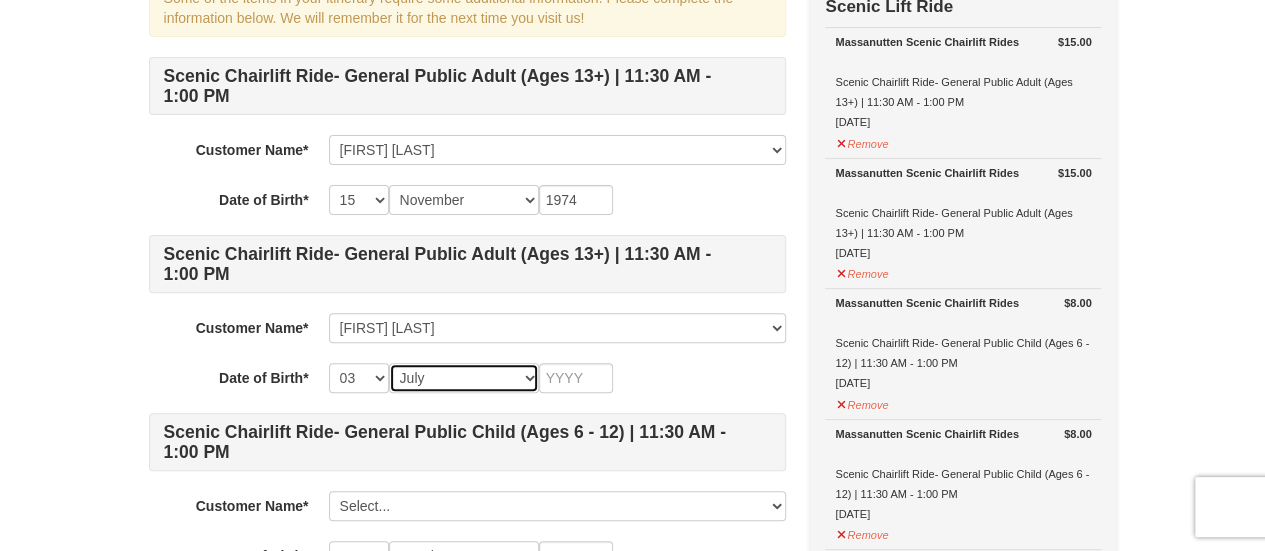 click on "Month January February March April May June July August September October November December" at bounding box center [464, 378] 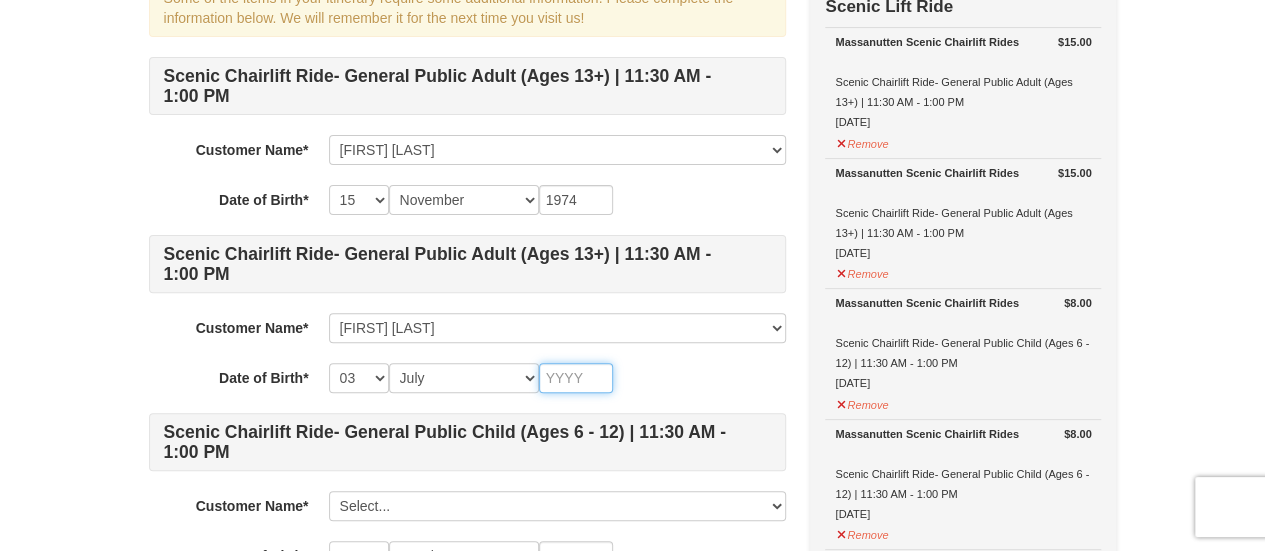 click at bounding box center [576, 378] 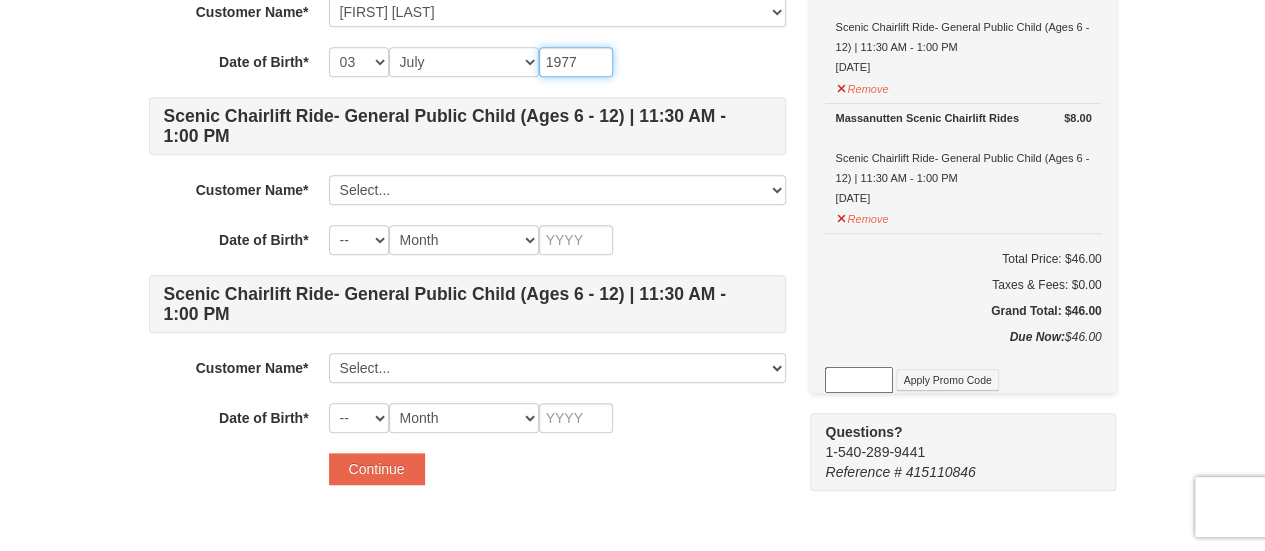 scroll, scrollTop: 503, scrollLeft: 0, axis: vertical 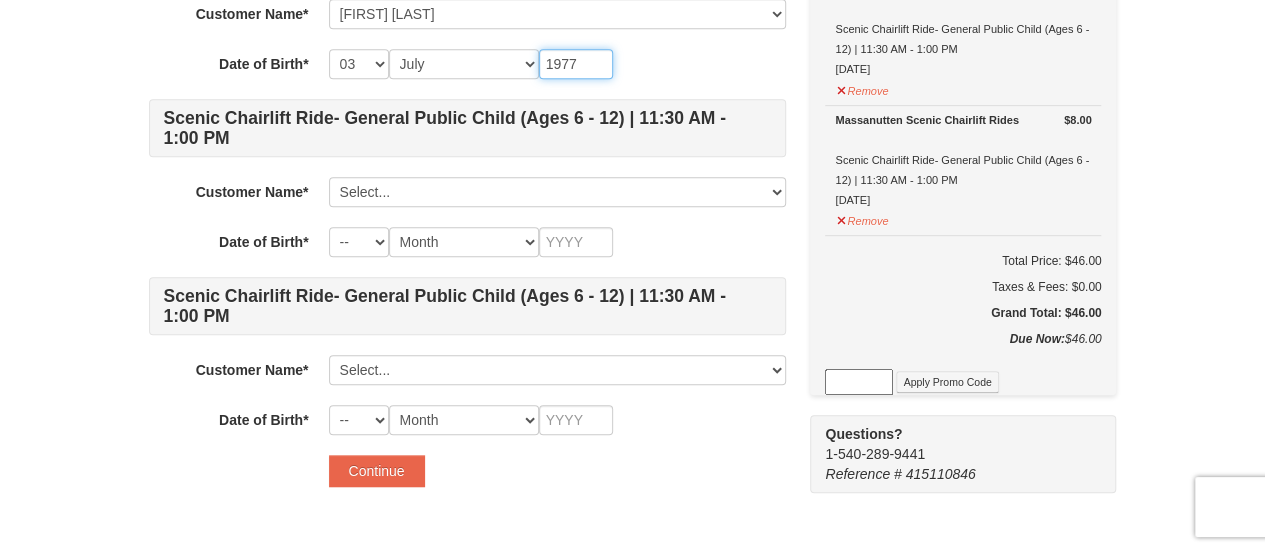 type on "1977" 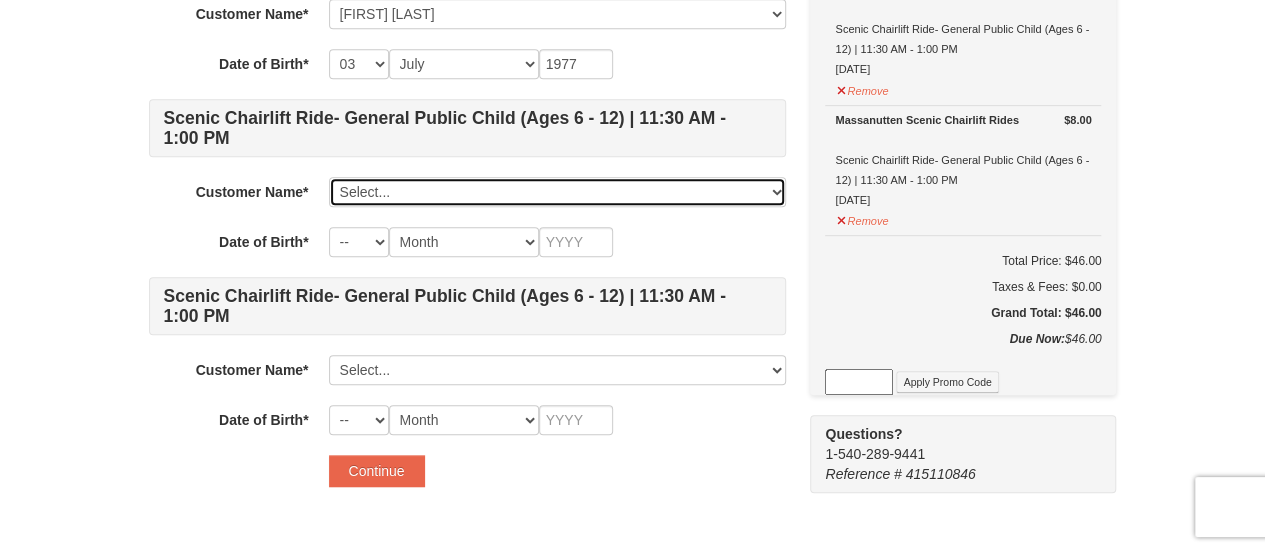 click on "Select... Kelly Goodwin Kwang Kim Add New..." at bounding box center (557, 192) 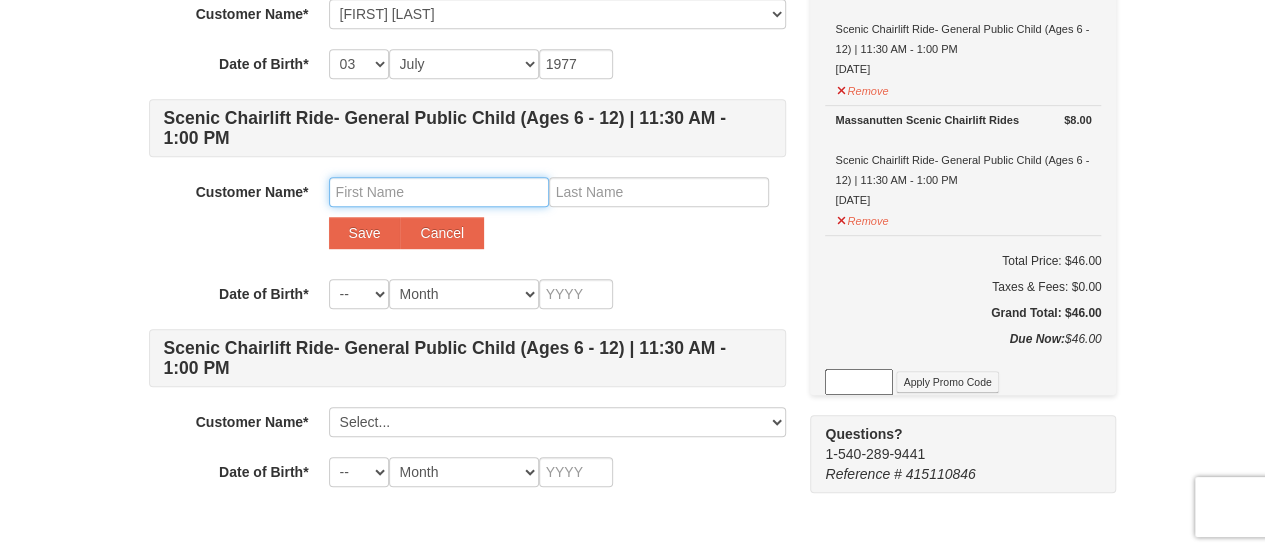 click at bounding box center [439, 192] 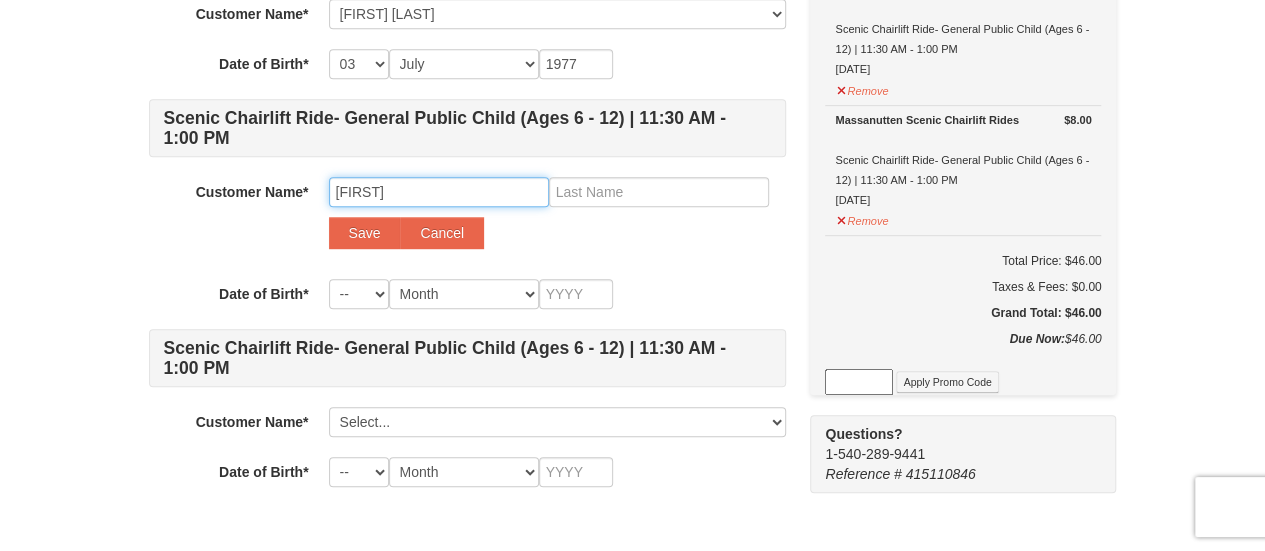 type on "Mason" 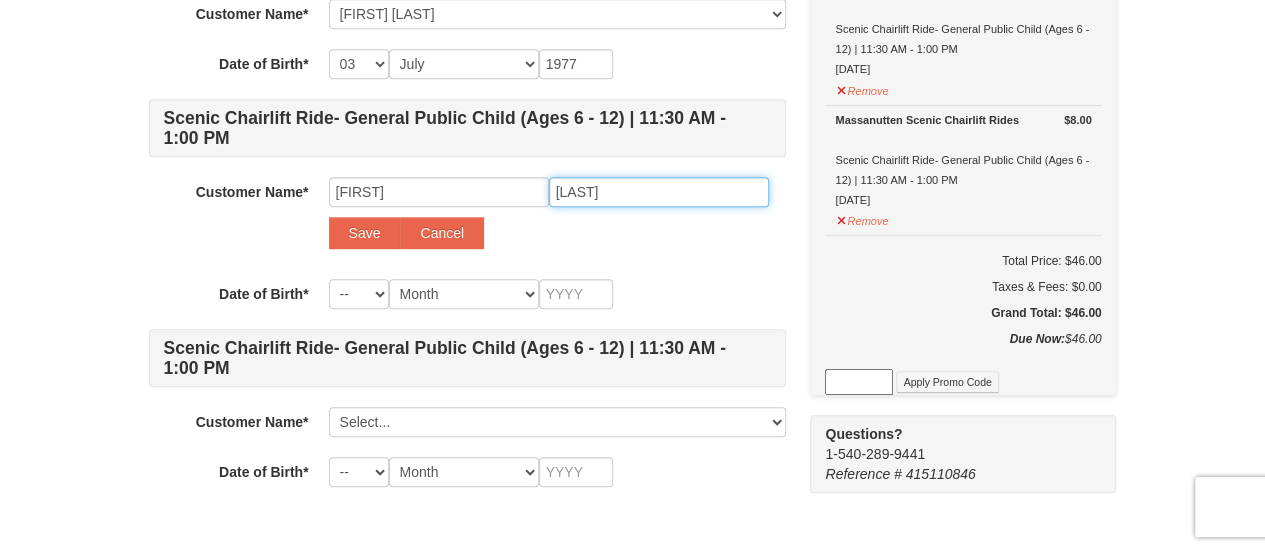 type on "Kim" 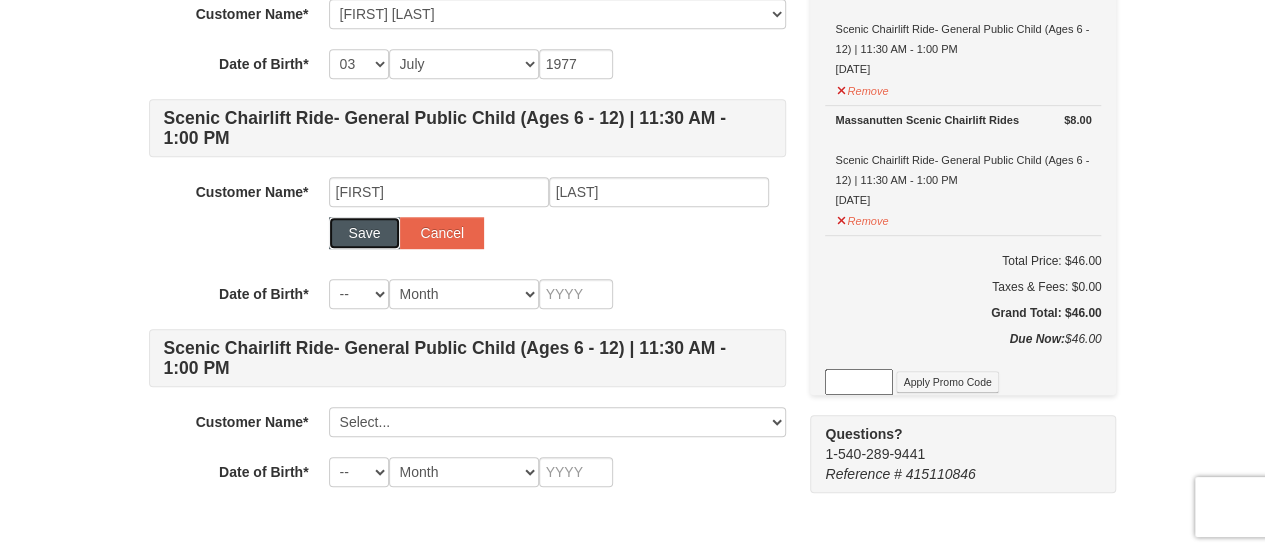 type 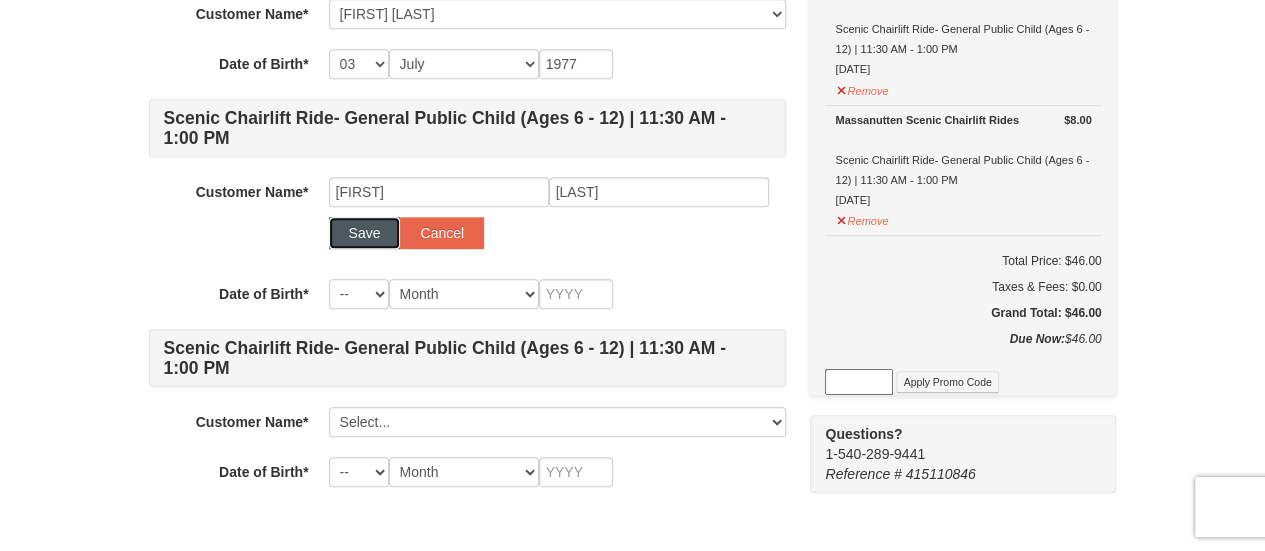 click on "Save" at bounding box center [365, 233] 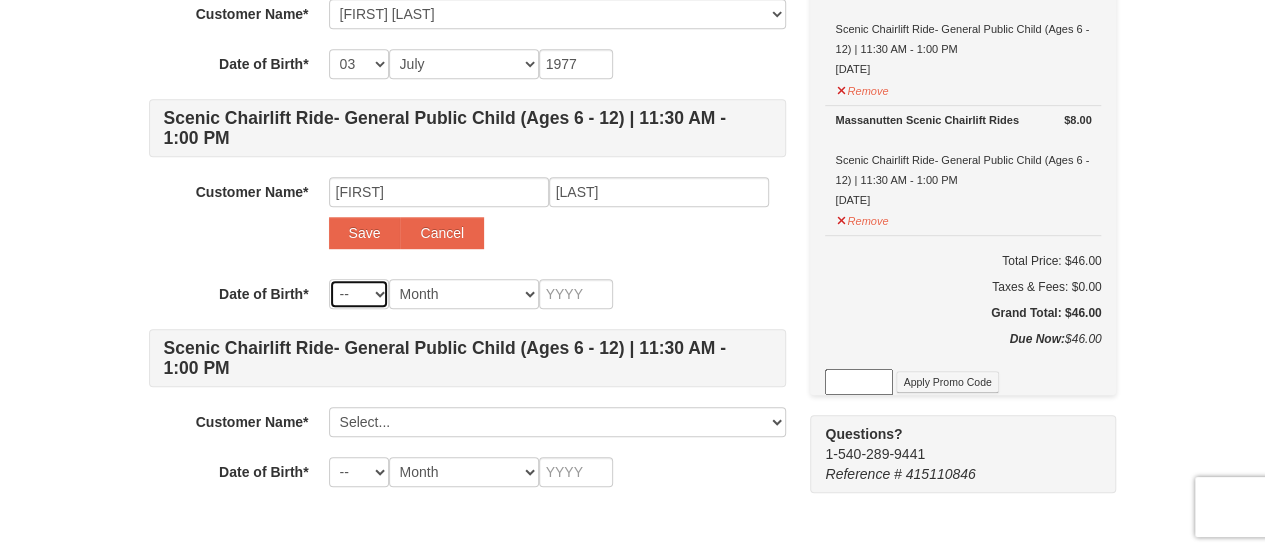 click on "-- 01 02 03 04 05 06 07 08 09 10 11 12 13 14 15 16 17 18 19 20 21 22 23 24 25 26 27 28 29 30 31" at bounding box center [359, 294] 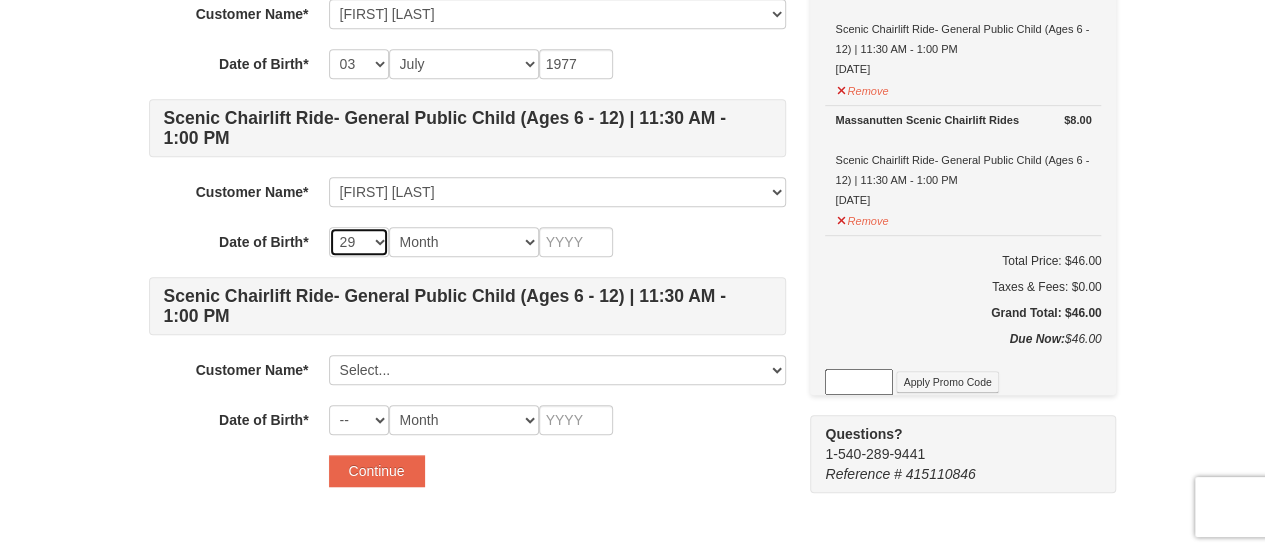 click on "-- 01 02 03 04 05 06 07 08 09 10 11 12 13 14 15 16 17 18 19 20 21 22 23 24 25 26 27 28 29 30 31" at bounding box center (359, 242) 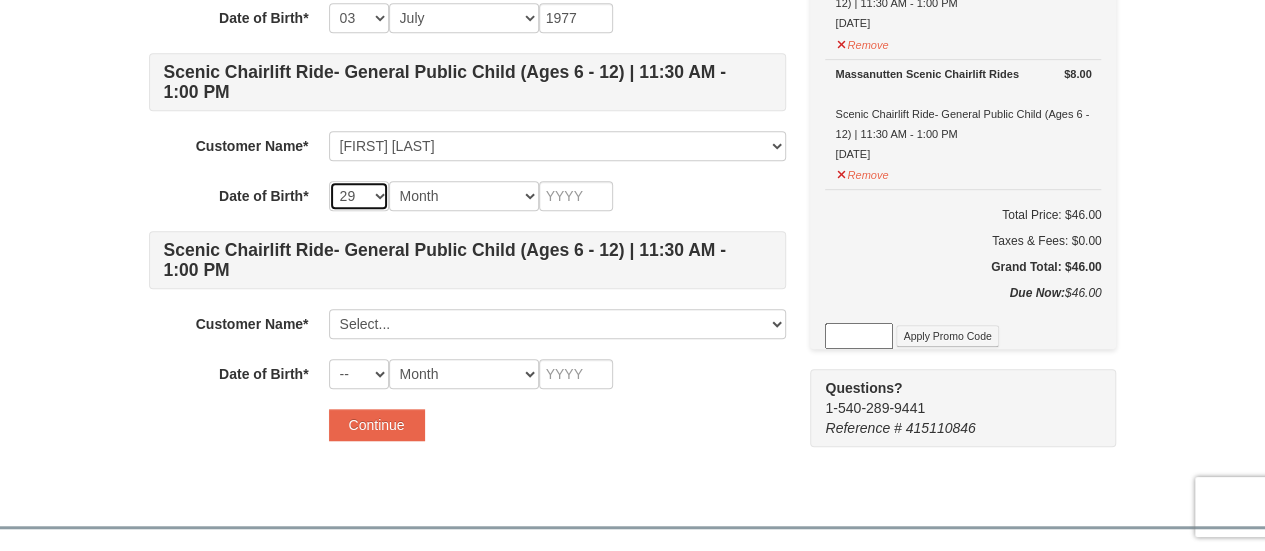 scroll, scrollTop: 553, scrollLeft: 0, axis: vertical 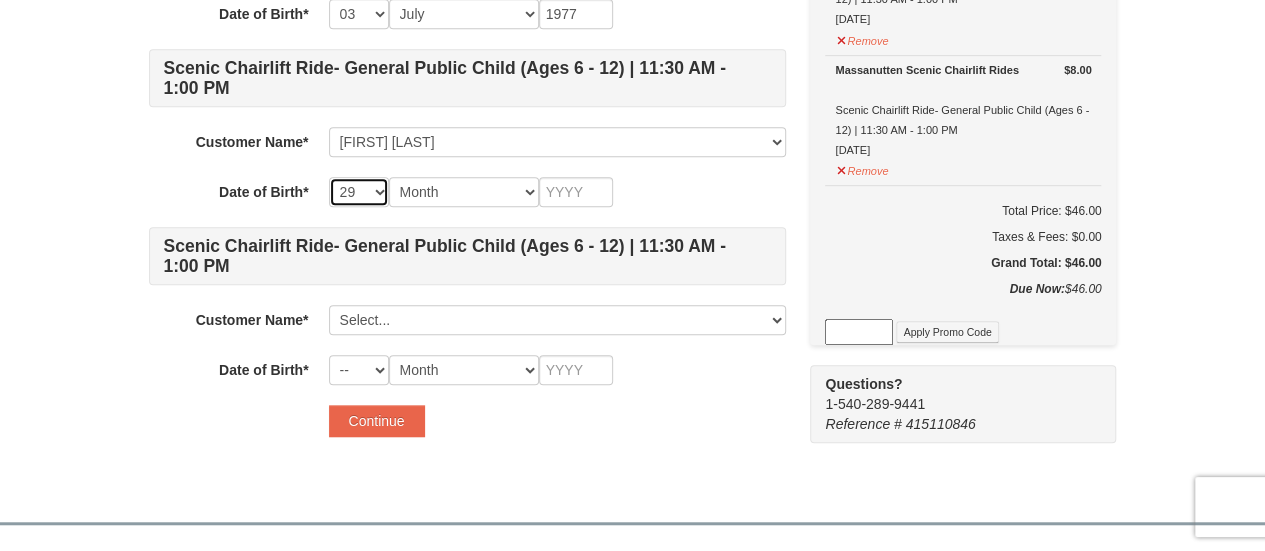 click on "-- 01 02 03 04 05 06 07 08 09 10 11 12 13 14 15 16 17 18 19 20 21 22 23 24 25 26 27 28 29 30 31" at bounding box center [359, 192] 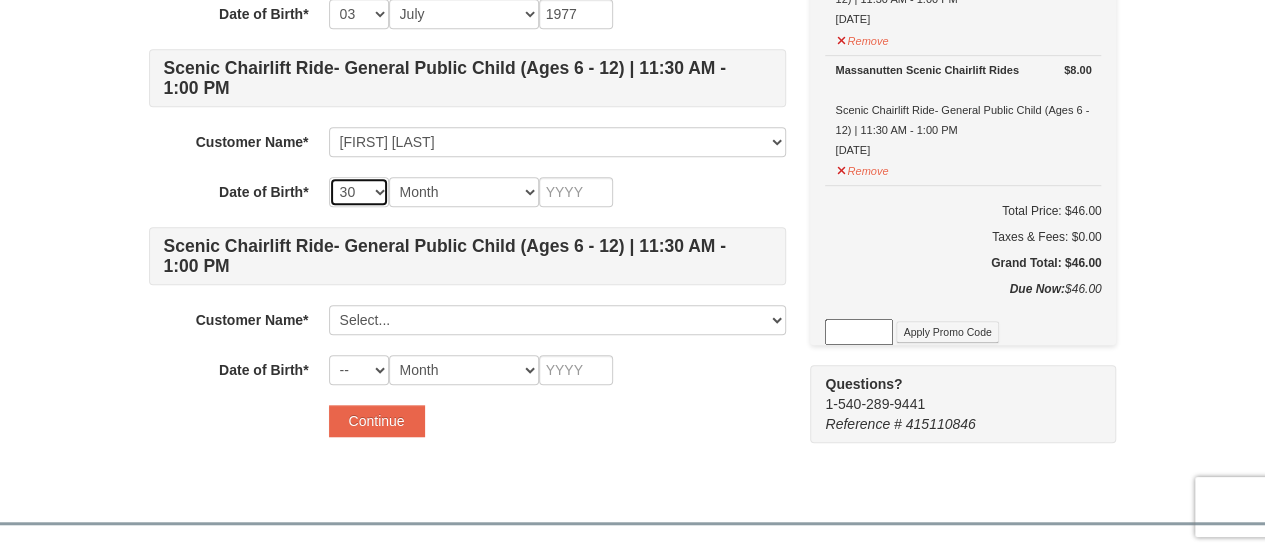 click on "-- 01 02 03 04 05 06 07 08 09 10 11 12 13 14 15 16 17 18 19 20 21 22 23 24 25 26 27 28 29 30 31" at bounding box center (359, 192) 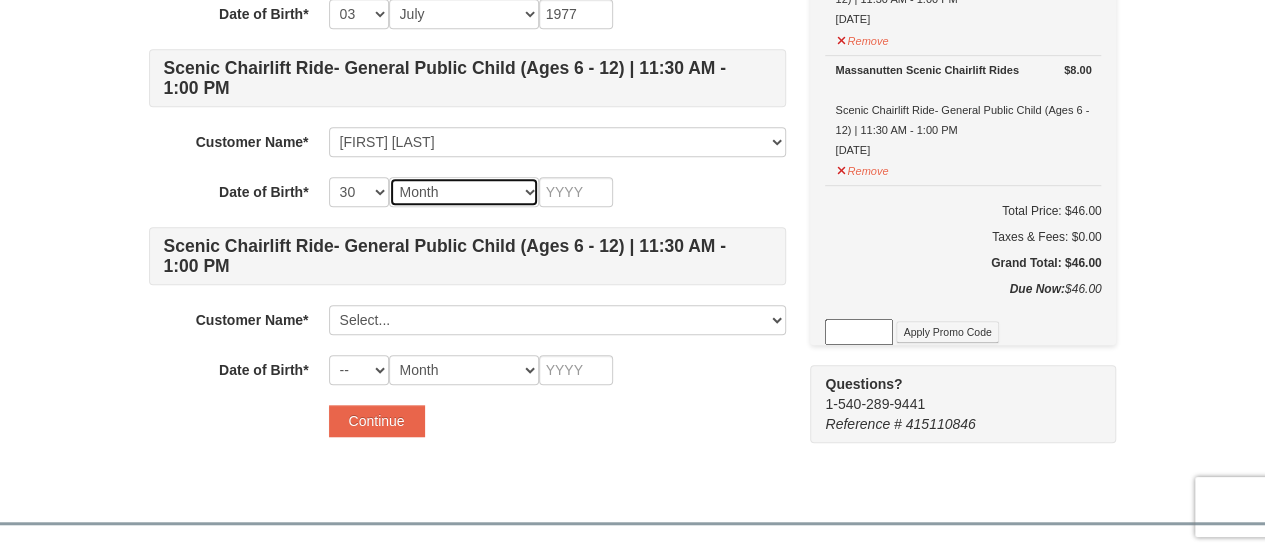 click on "Month January February March April May June July August September October November December" at bounding box center (464, 192) 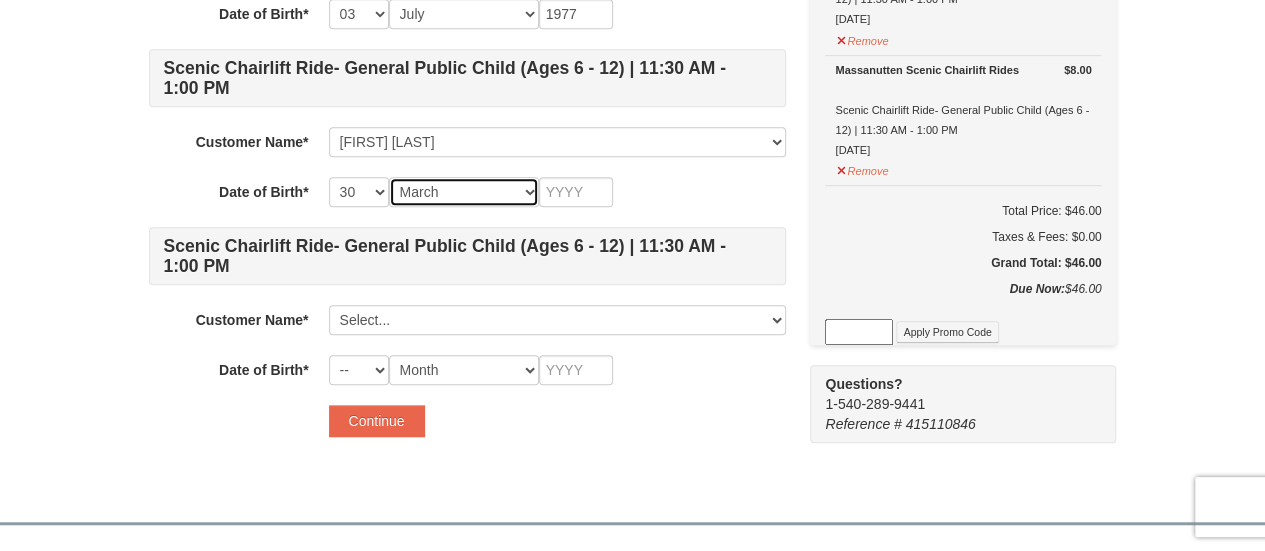 click on "Month January February March April May June July August September October November December" at bounding box center (464, 192) 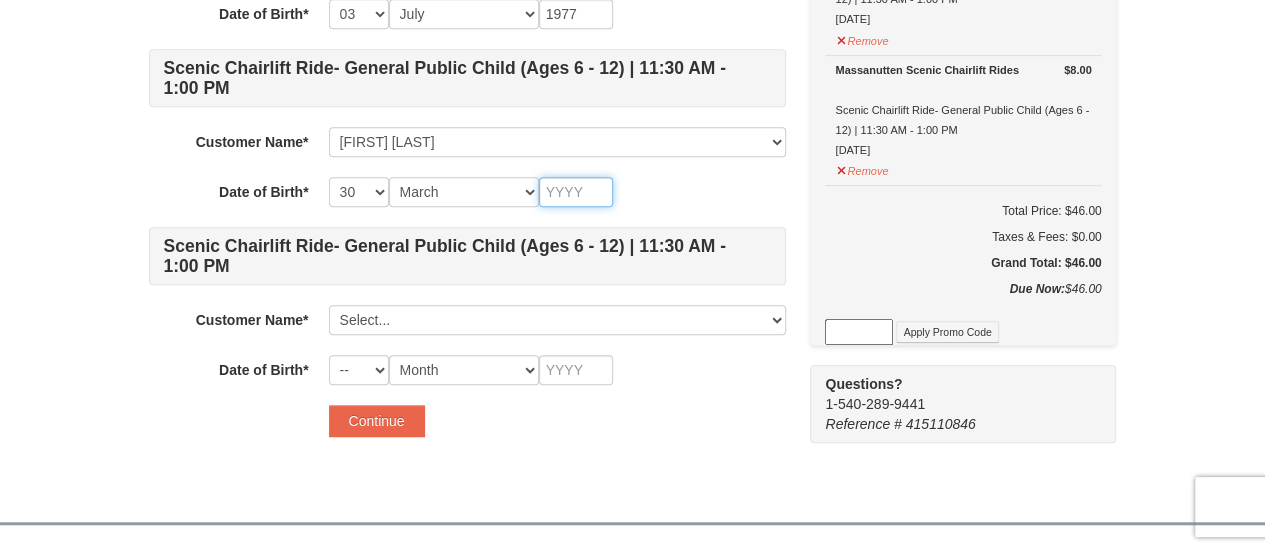 click at bounding box center [576, 192] 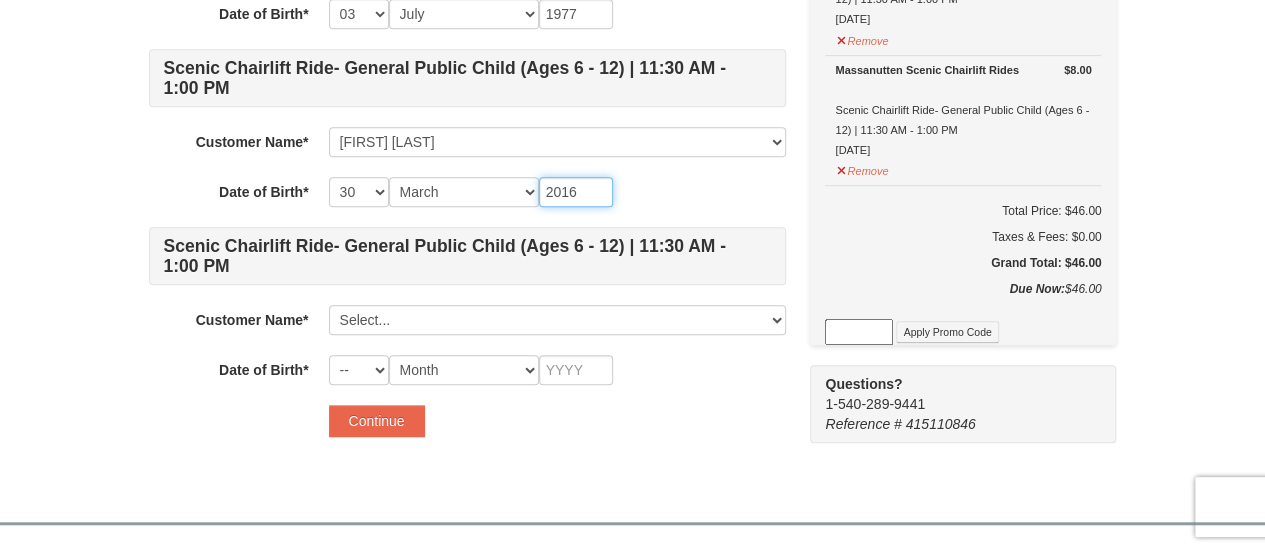 type on "2016" 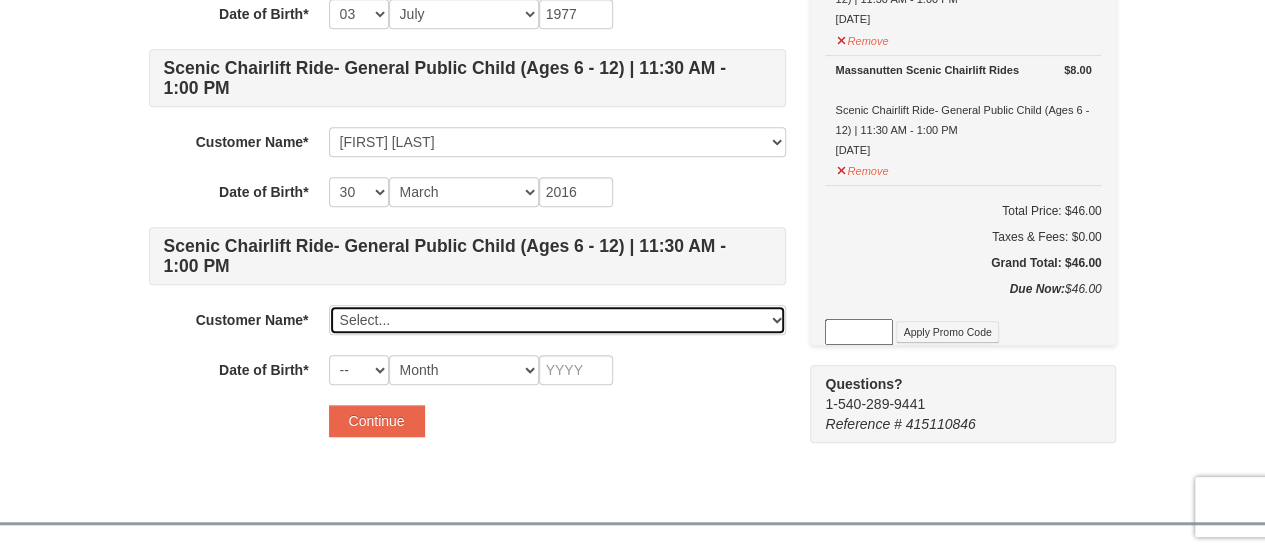 click on "Select... Kelly Goodwin Kwang Kim Mason Kim Add New..." at bounding box center [557, 320] 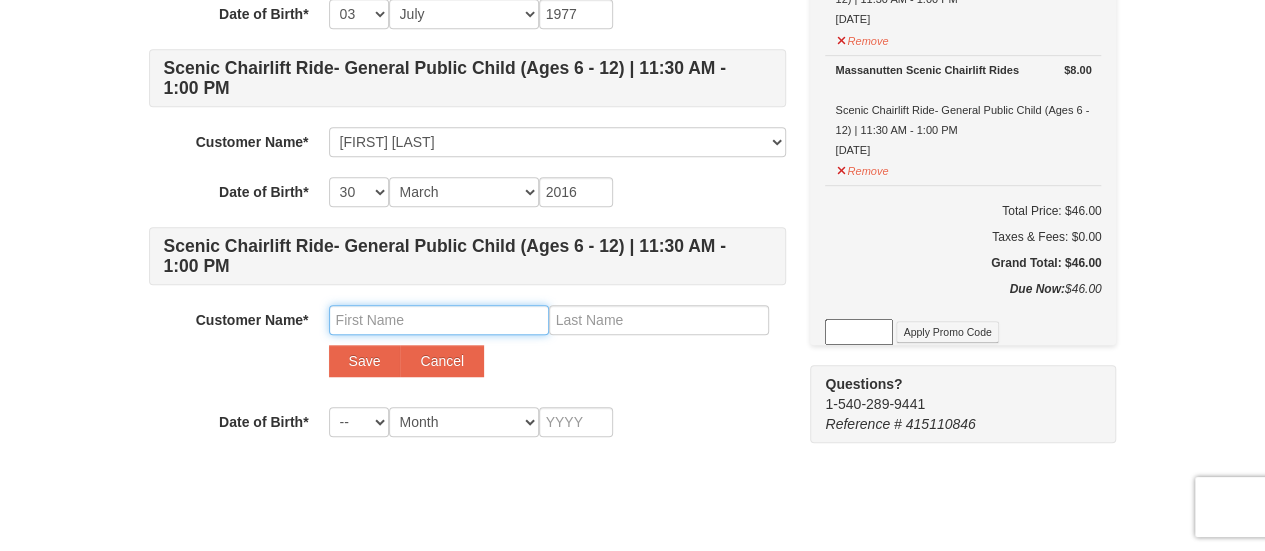 click at bounding box center [439, 320] 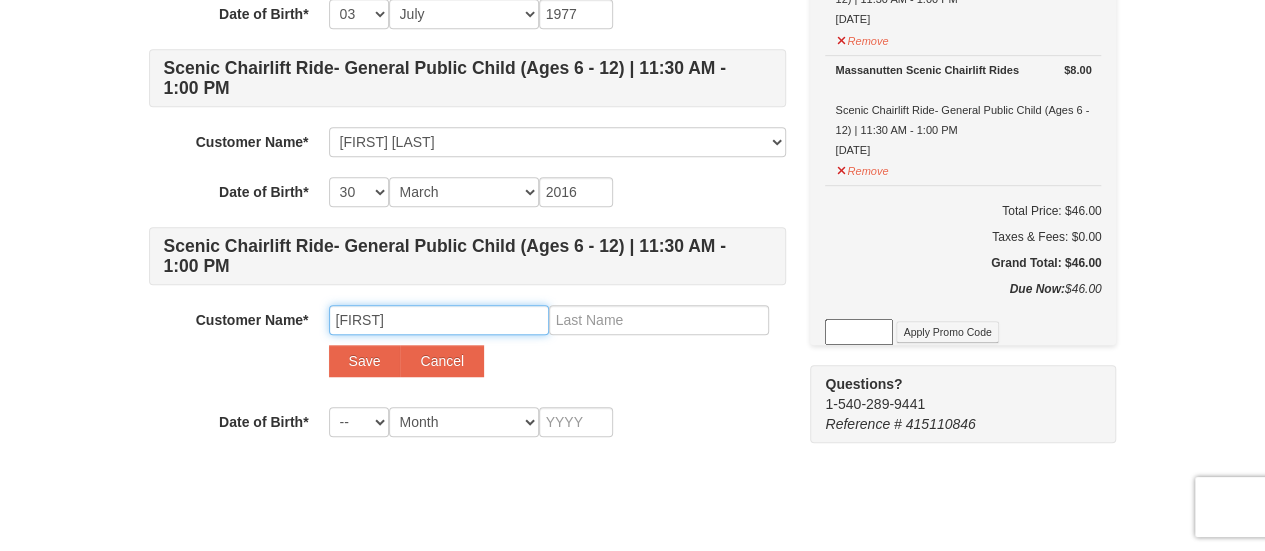 type on "Jae" 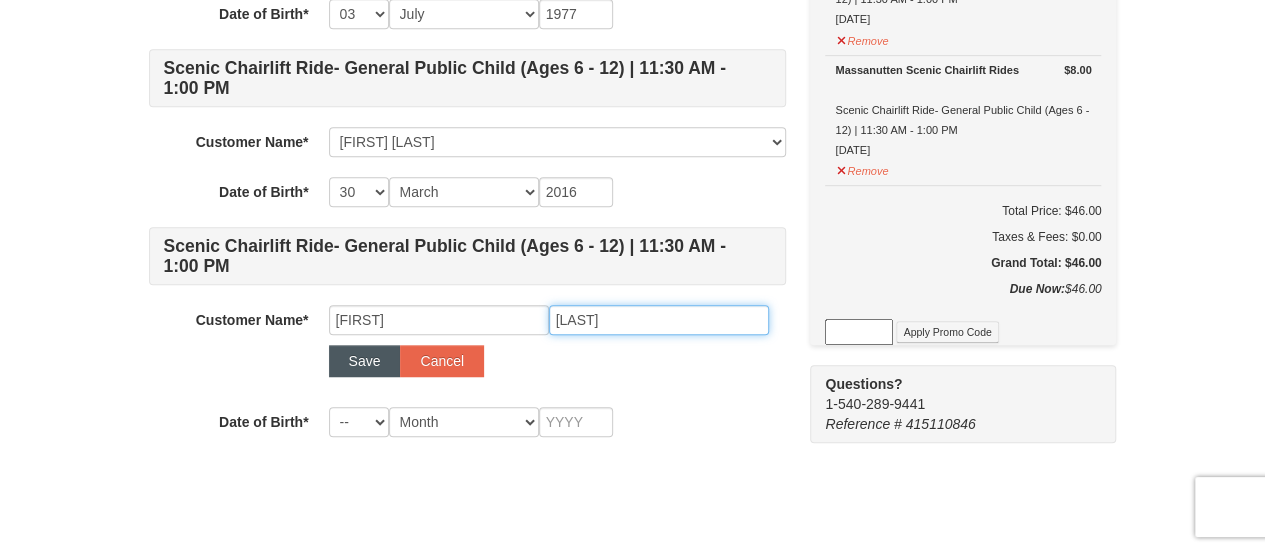 type on "Kim" 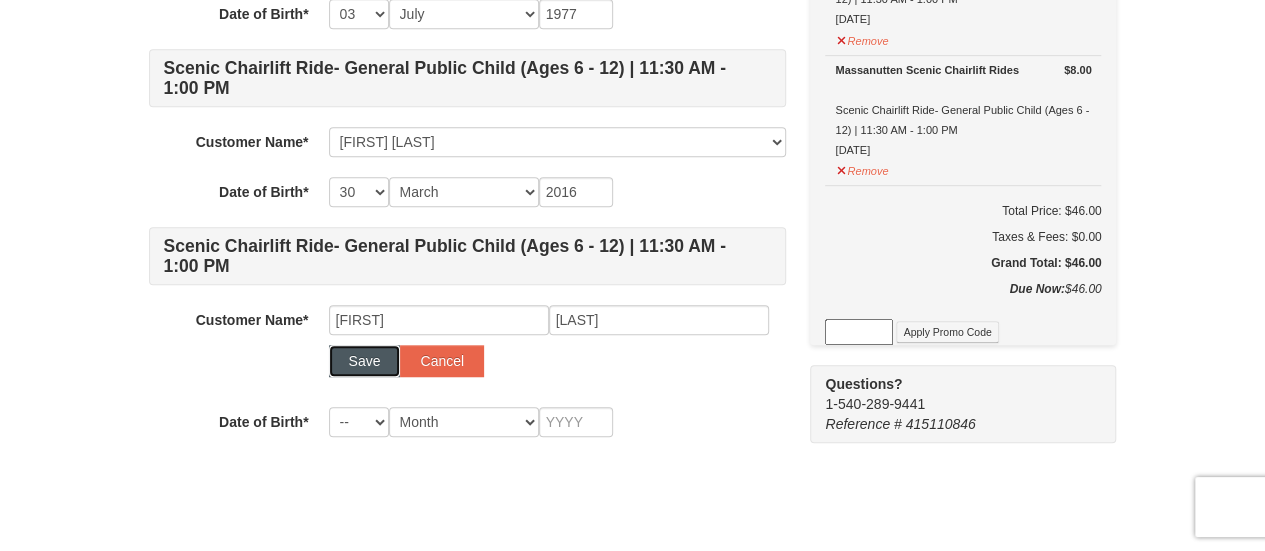 click on "Save" at bounding box center [365, 361] 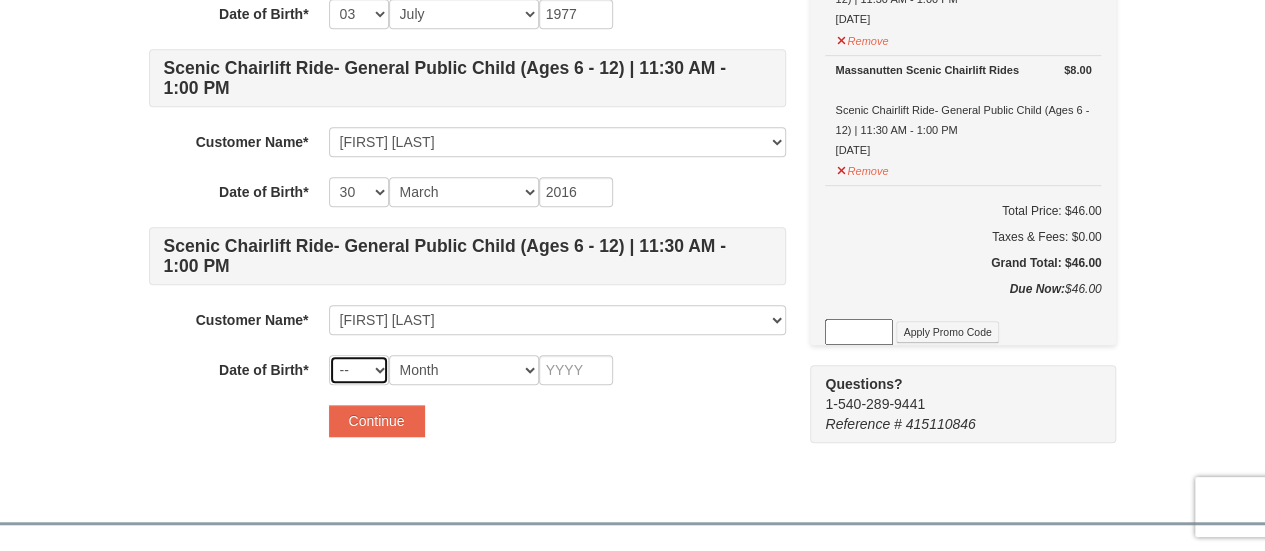 click on "-- 01 02 03 04 05 06 07 08 09 10 11 12 13 14 15 16 17 18 19 20 21 22 23 24 25 26 27 28 29 30 31" at bounding box center [359, 370] 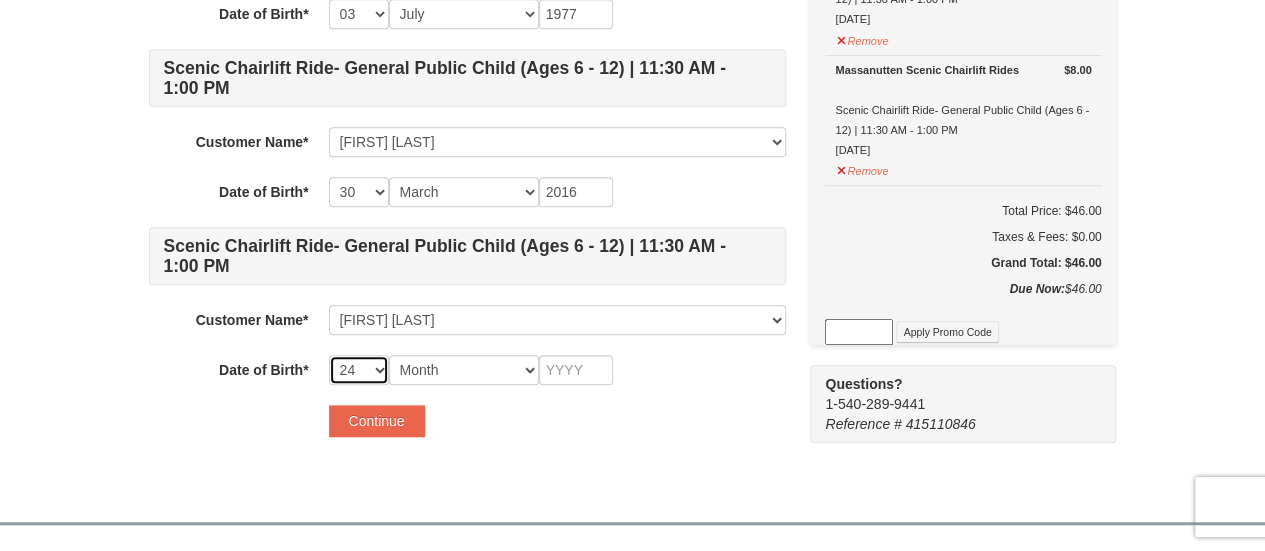 click on "-- 01 02 03 04 05 06 07 08 09 10 11 12 13 14 15 16 17 18 19 20 21 22 23 24 25 26 27 28 29 30 31" at bounding box center (359, 370) 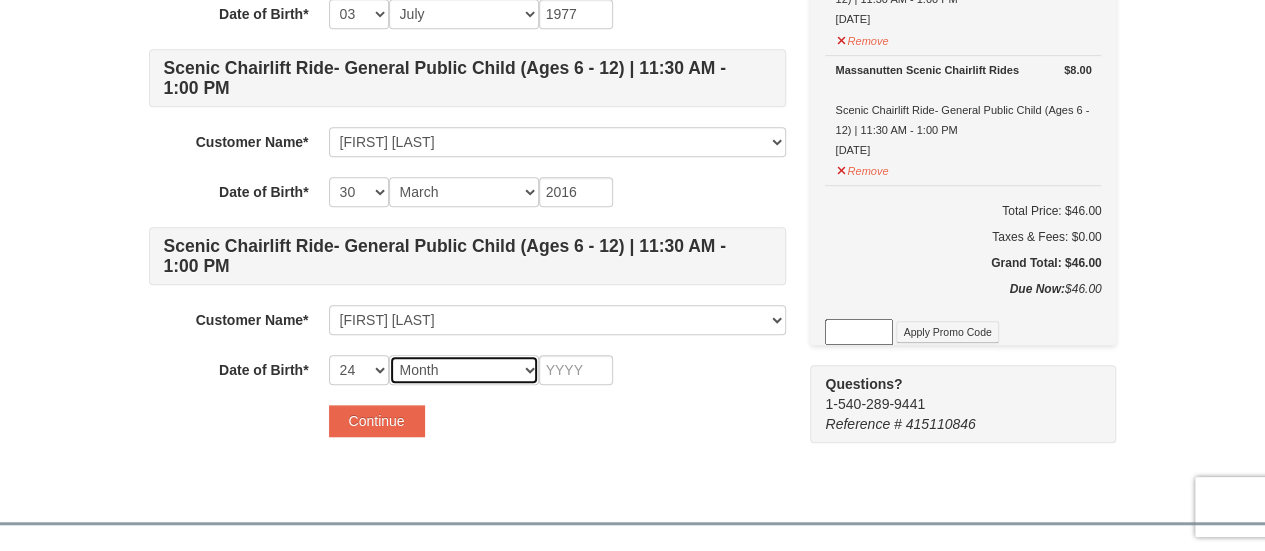 click on "Month January February March April May June July August September October November December" at bounding box center (464, 370) 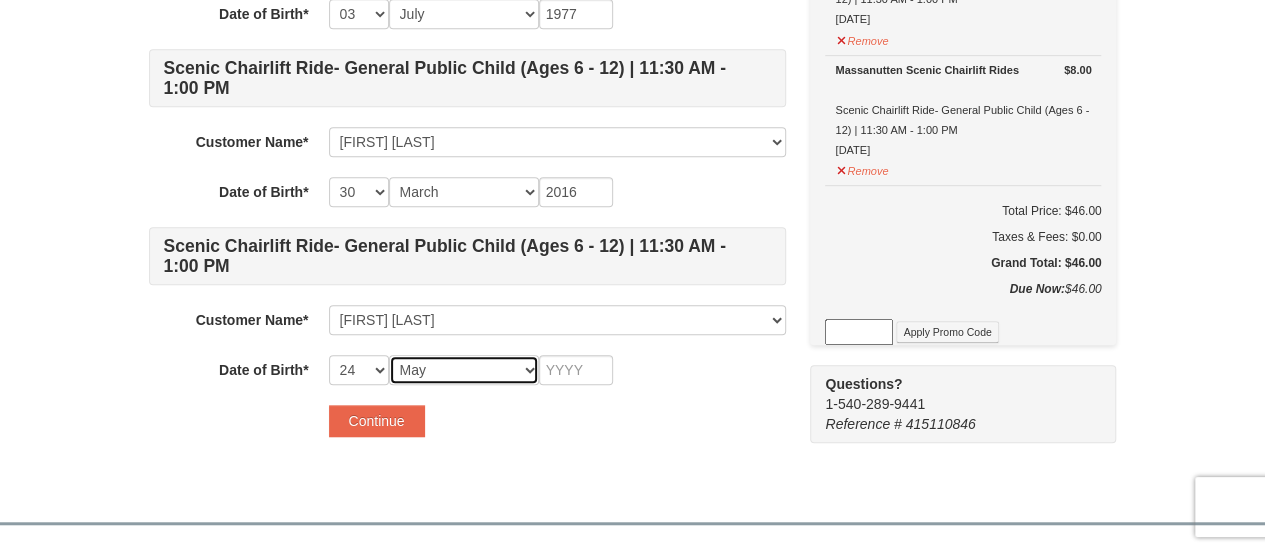 click on "Month January February March April May June July August September October November December" at bounding box center [464, 370] 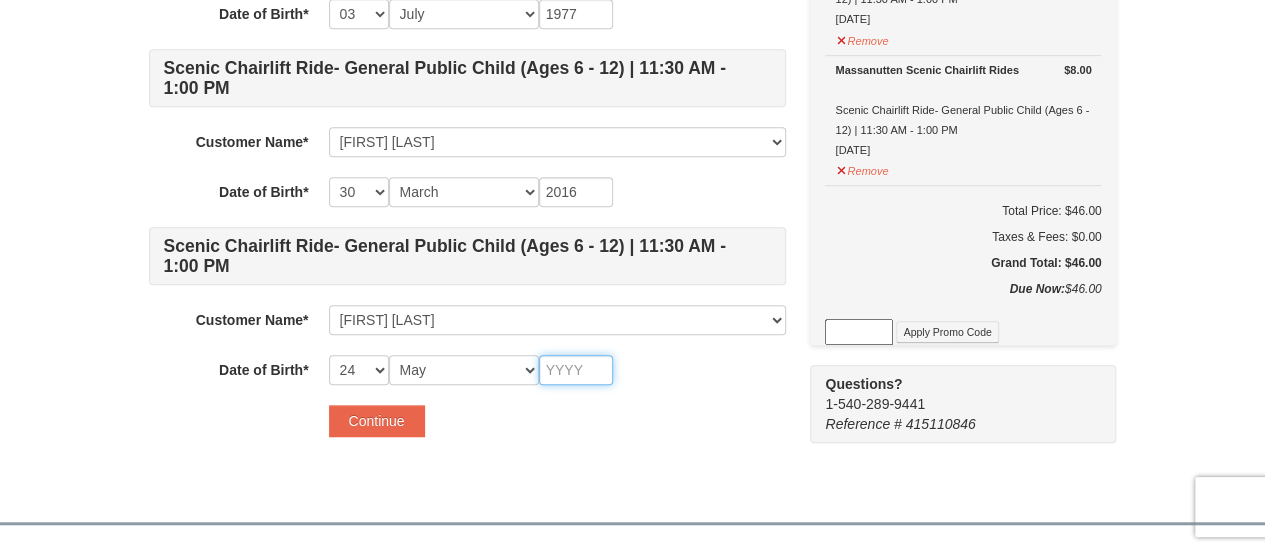 click at bounding box center [576, 370] 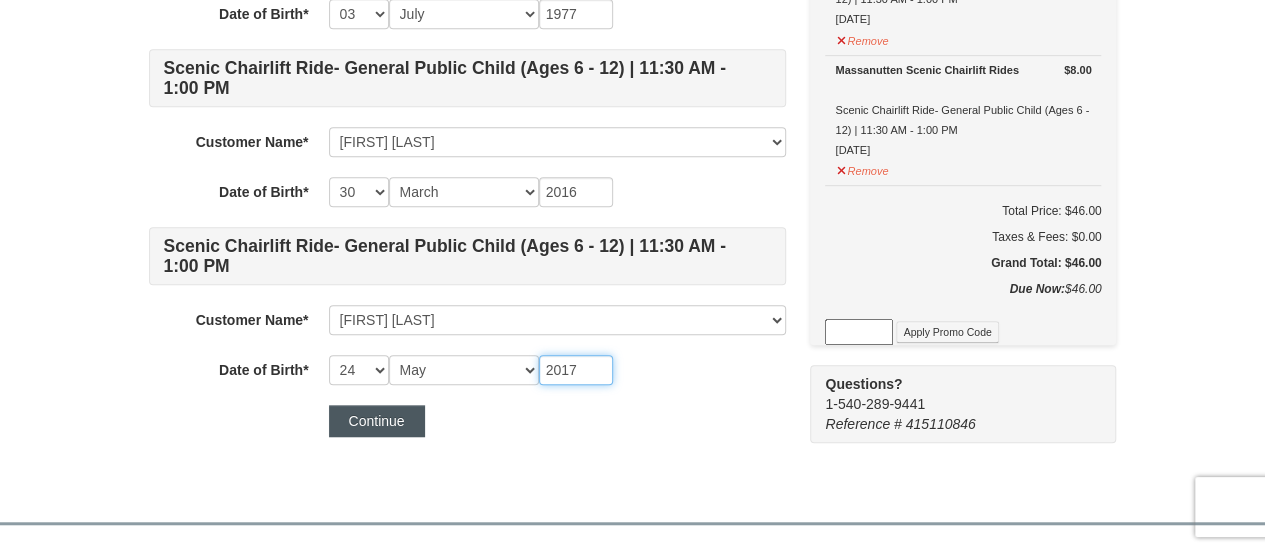 type on "2017" 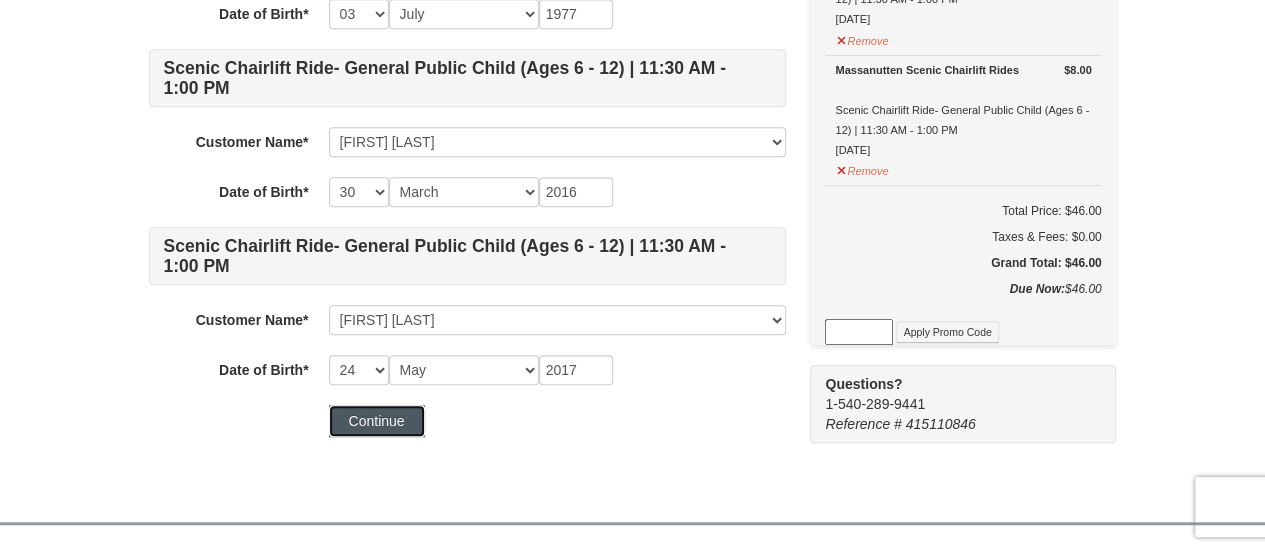 click on "Continue" at bounding box center (377, 421) 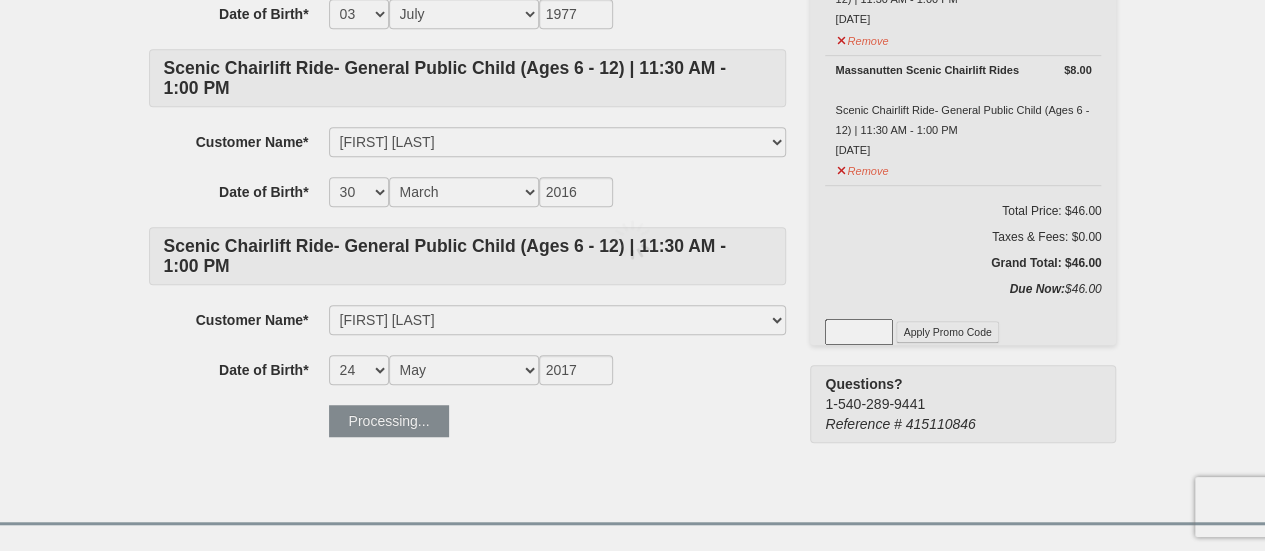 click at bounding box center (632, 275) 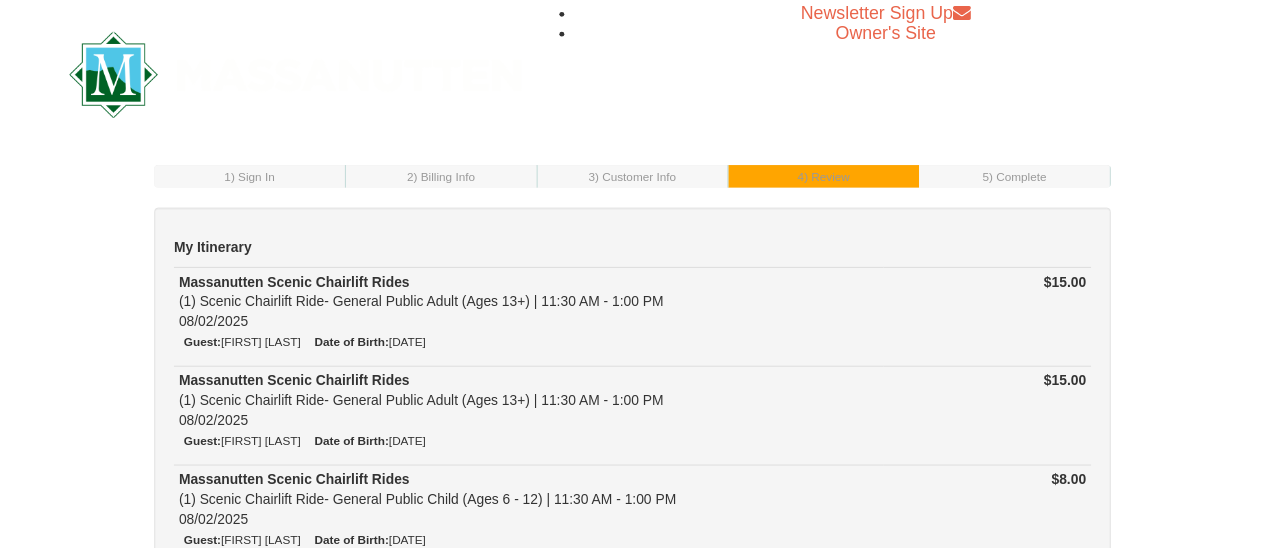 scroll, scrollTop: 0, scrollLeft: 0, axis: both 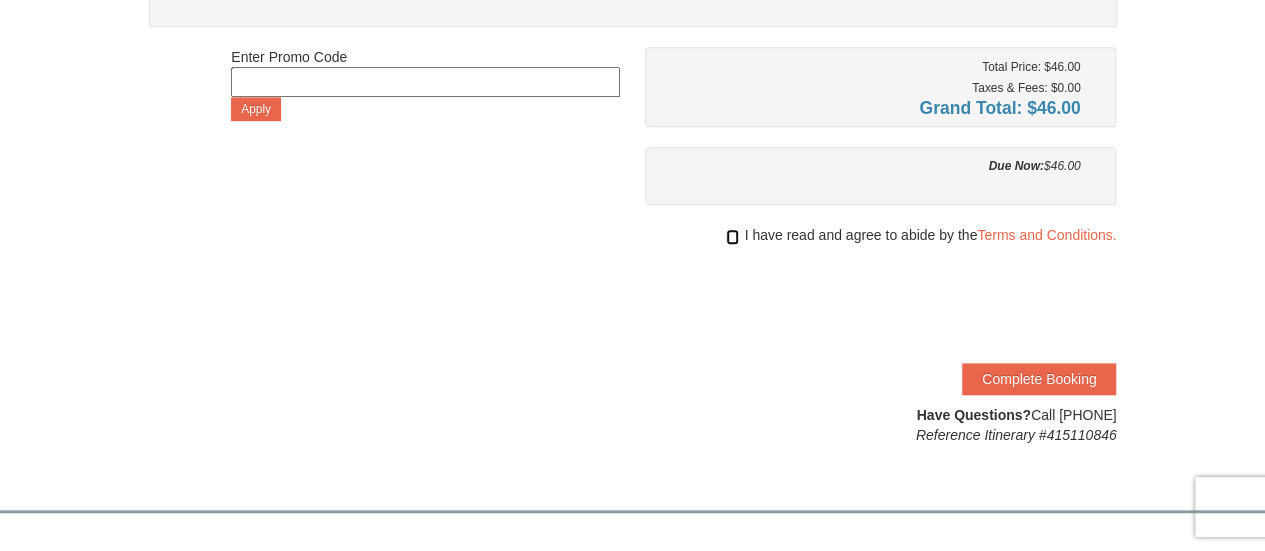 click at bounding box center (732, 237) 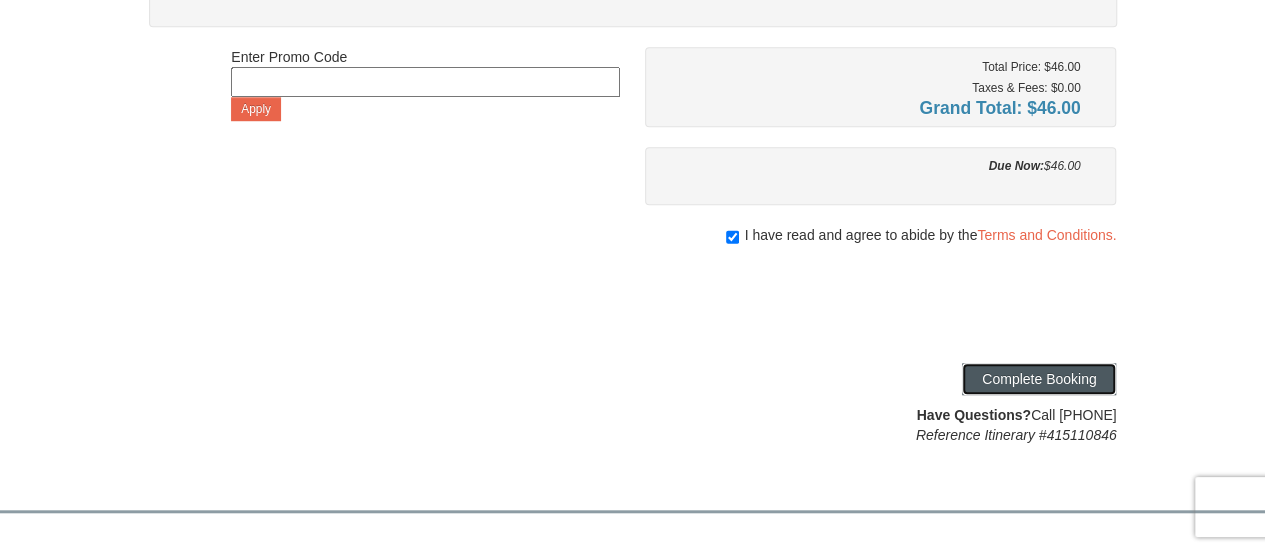 click on "Complete Booking" at bounding box center (1039, 379) 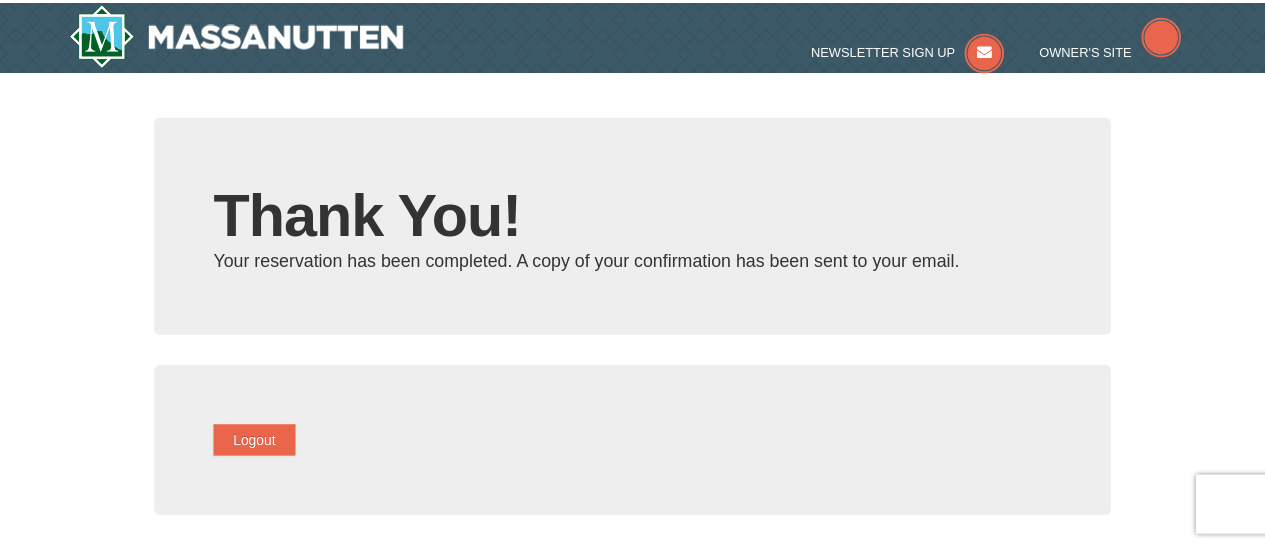 scroll, scrollTop: 0, scrollLeft: 0, axis: both 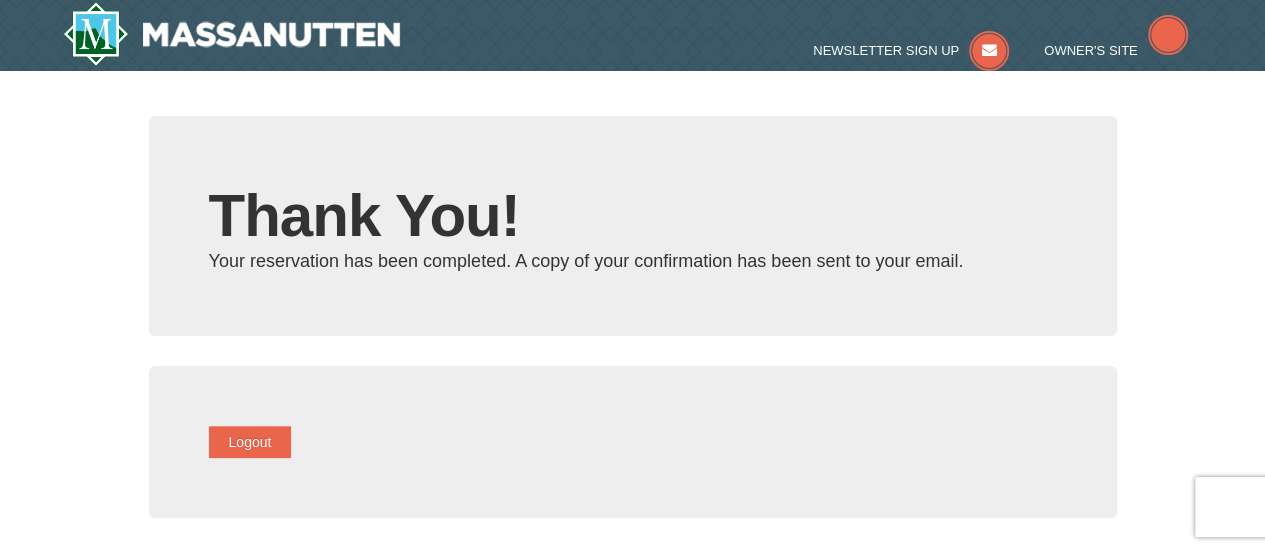 type on "[EMAIL]" 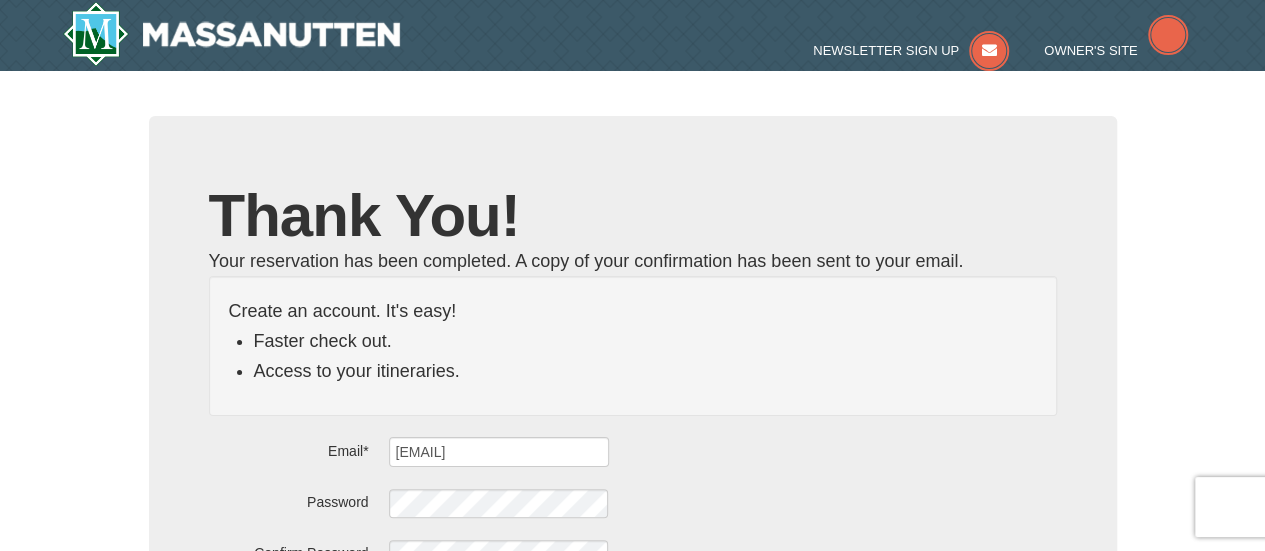 scroll, scrollTop: 24, scrollLeft: 0, axis: vertical 